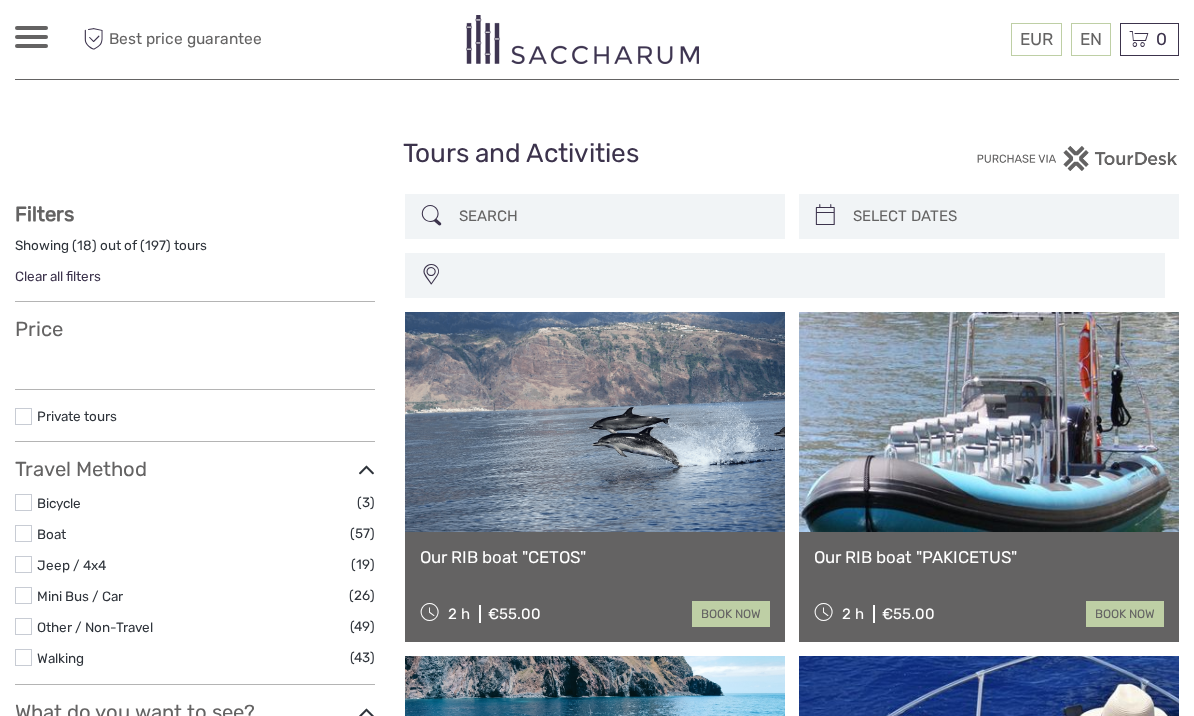 select 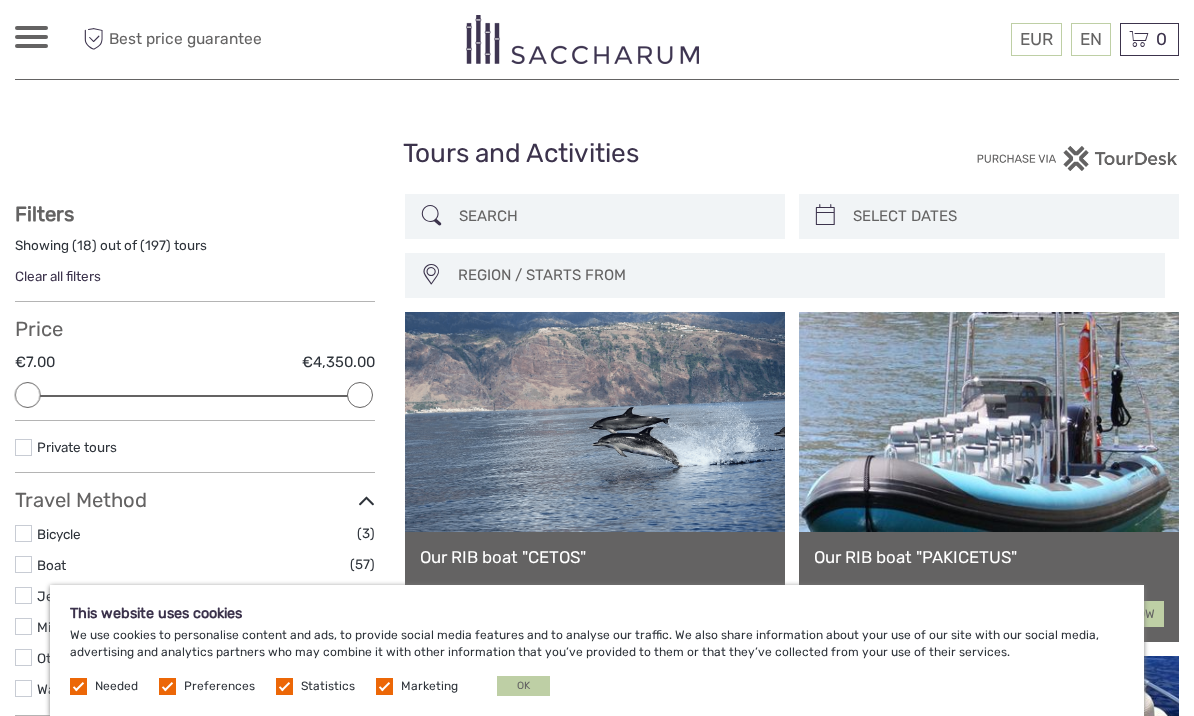 scroll, scrollTop: 0, scrollLeft: 0, axis: both 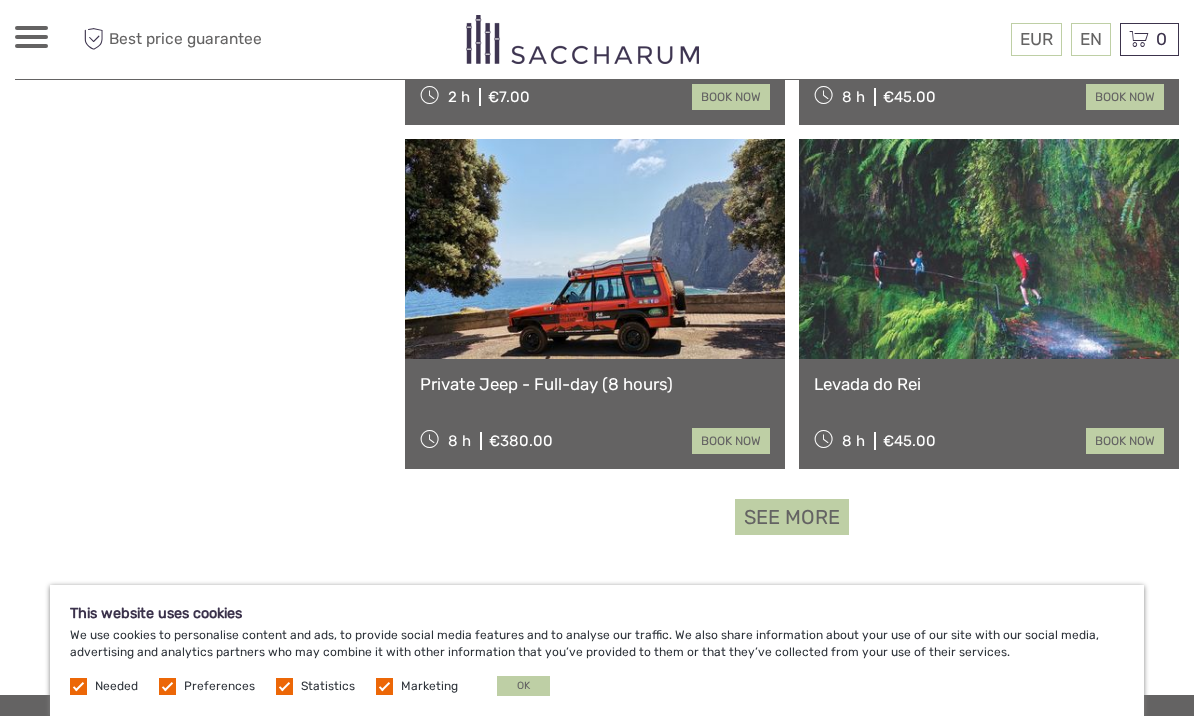 click on "See more" at bounding box center (792, 517) 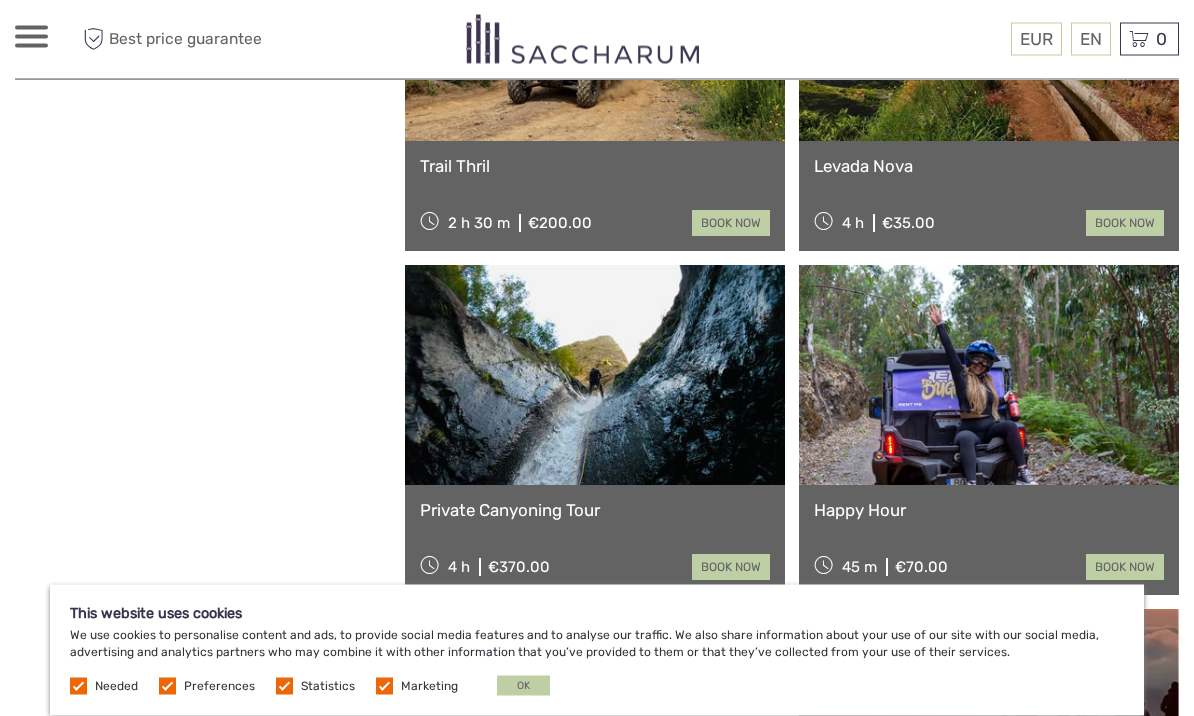 scroll, scrollTop: 4864, scrollLeft: 0, axis: vertical 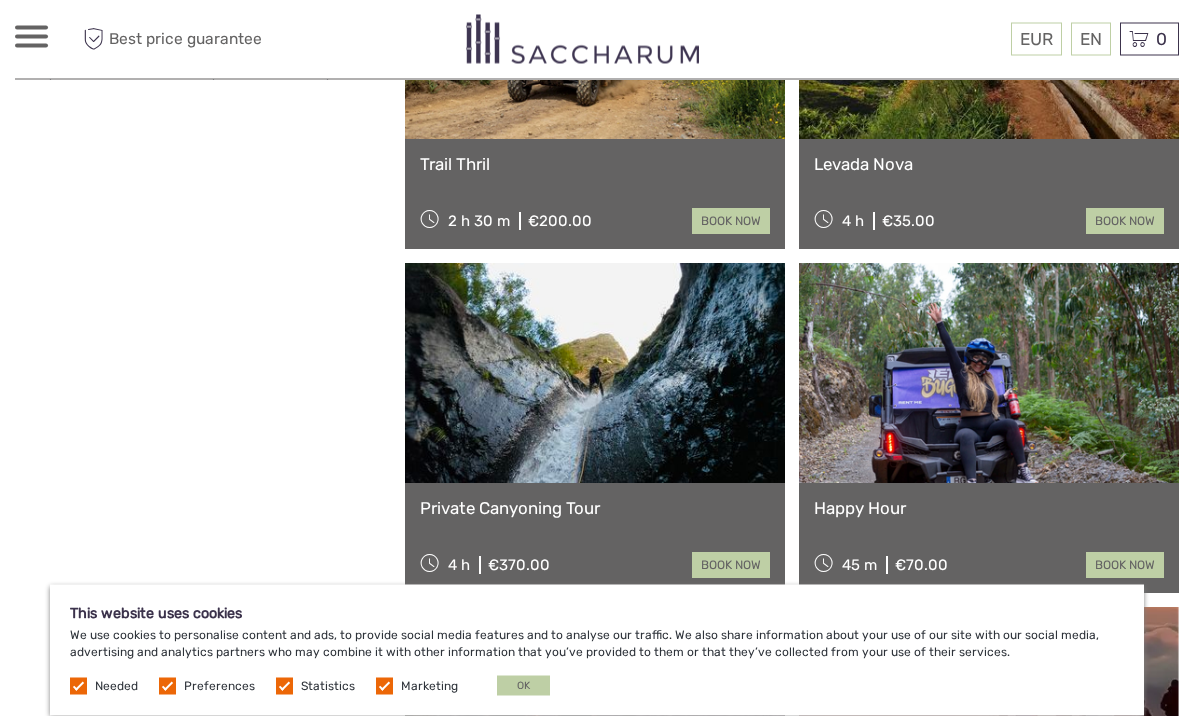 click on "Happy Hour" at bounding box center (989, 509) 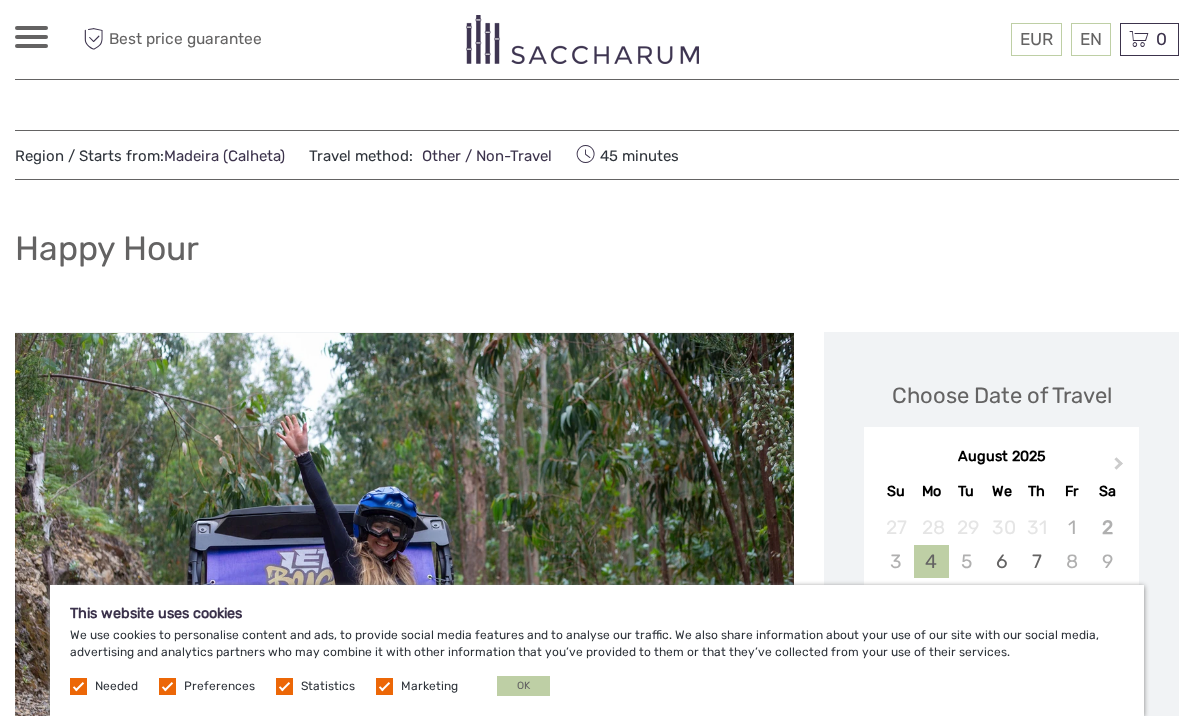 scroll, scrollTop: 0, scrollLeft: 0, axis: both 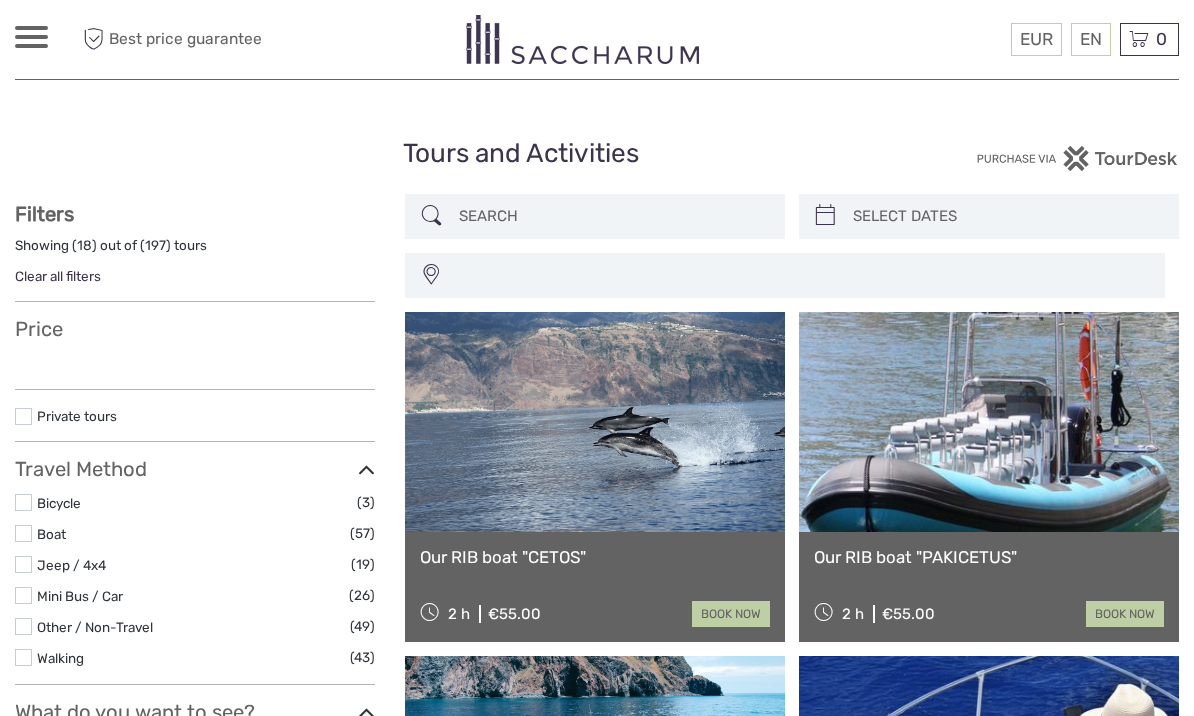 select 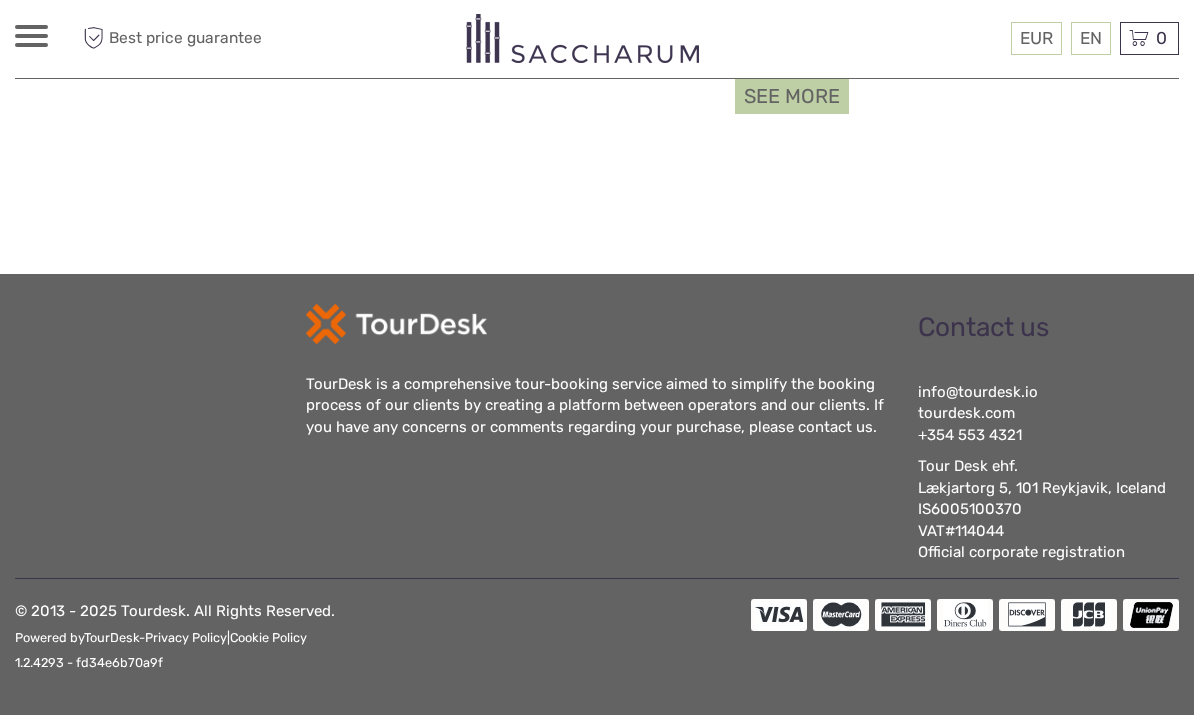 select 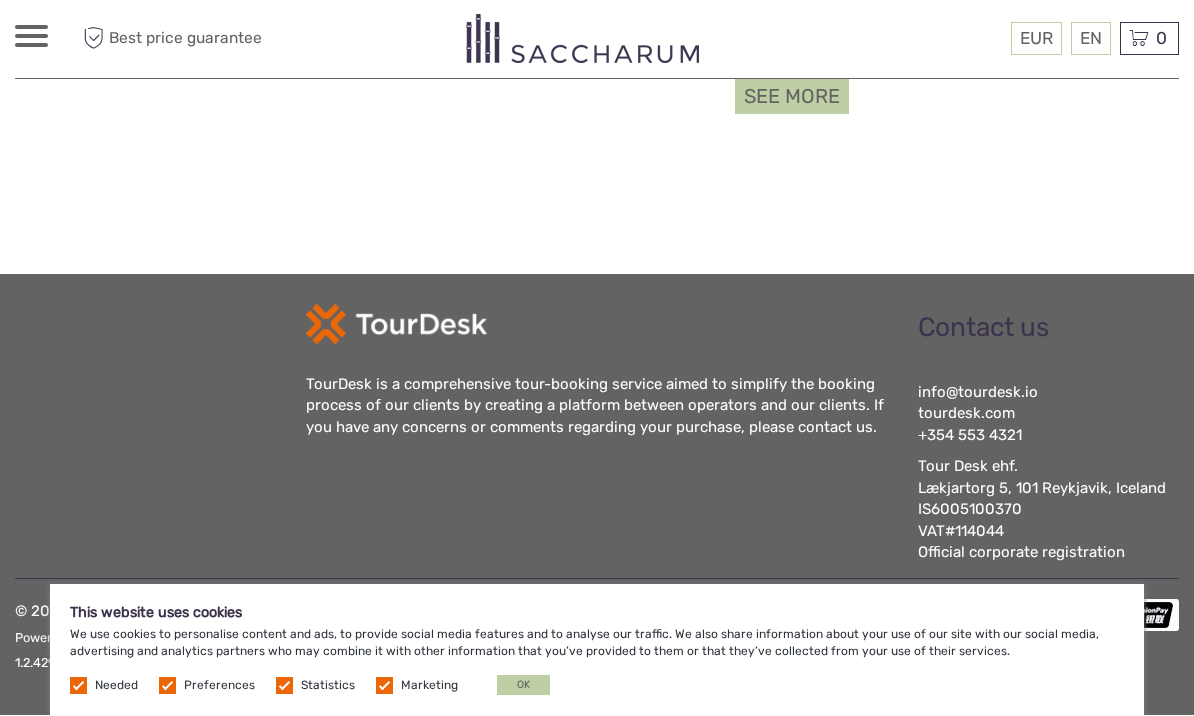 scroll, scrollTop: 0, scrollLeft: 0, axis: both 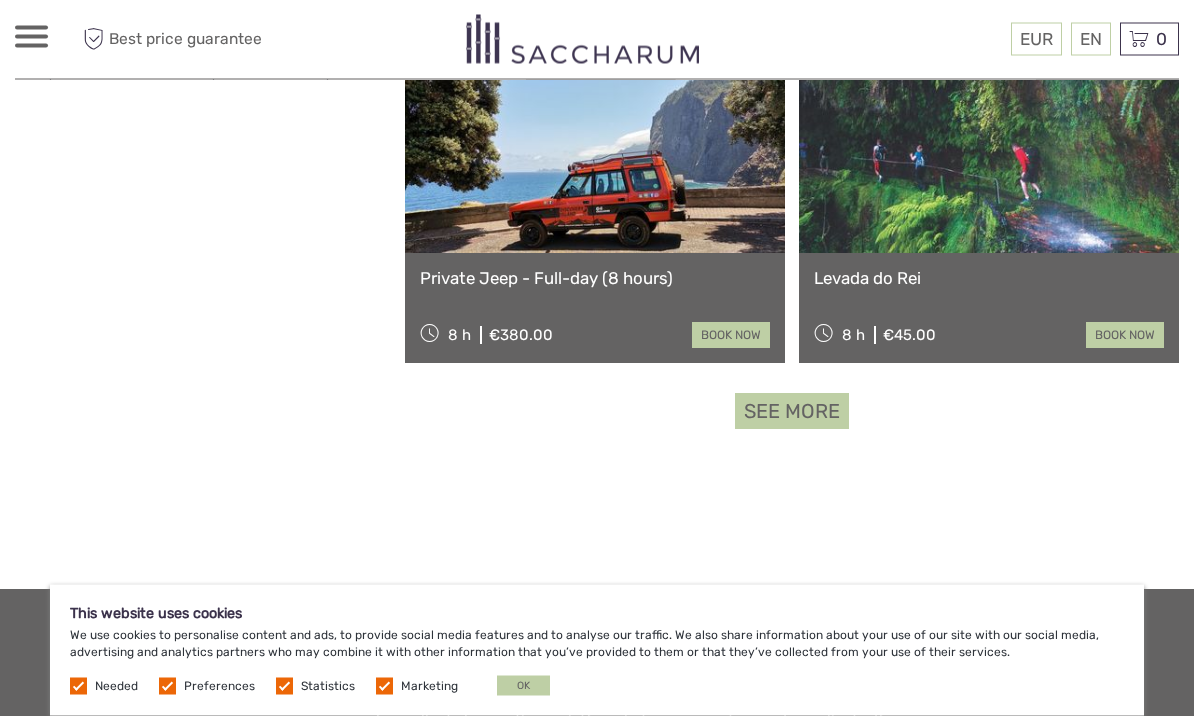 click on "See more" at bounding box center [792, 412] 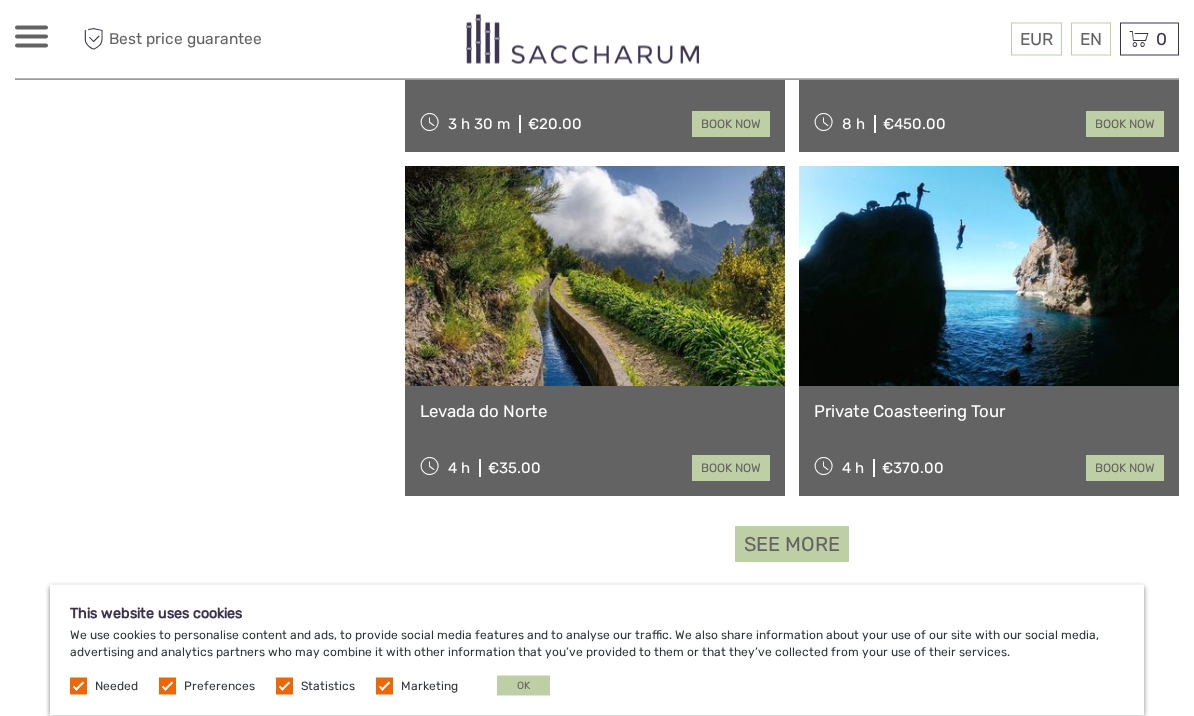 scroll, scrollTop: 5997, scrollLeft: 0, axis: vertical 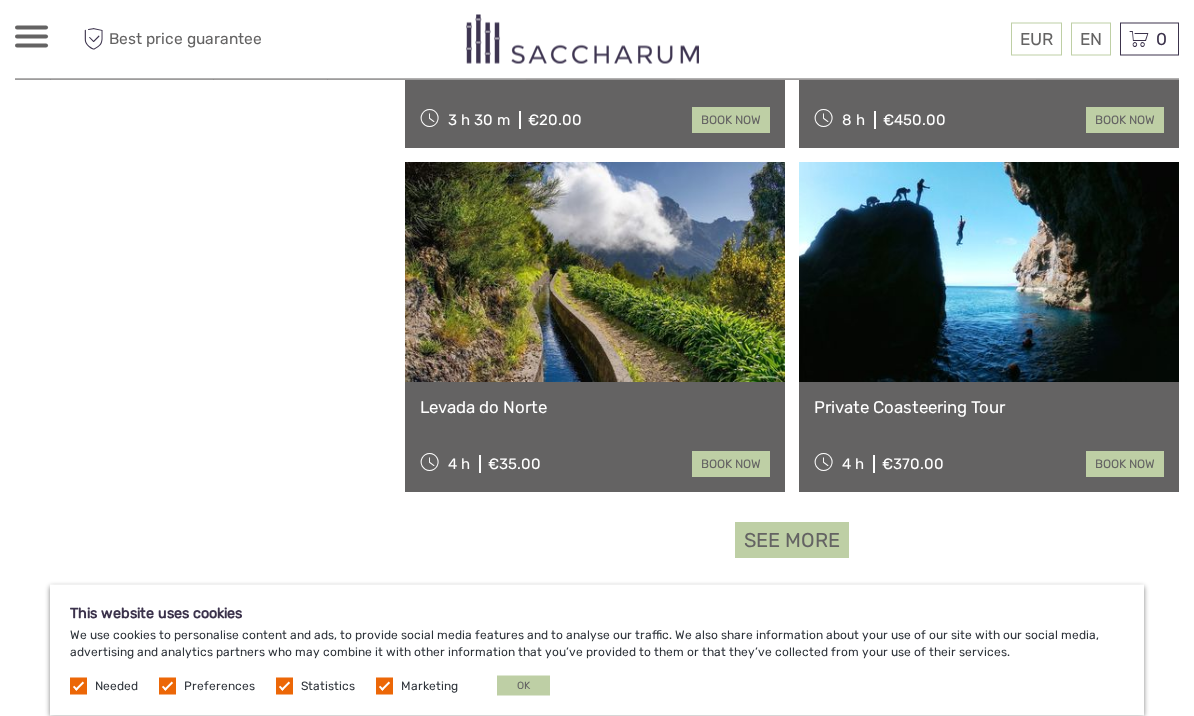click on "See more" at bounding box center [792, 541] 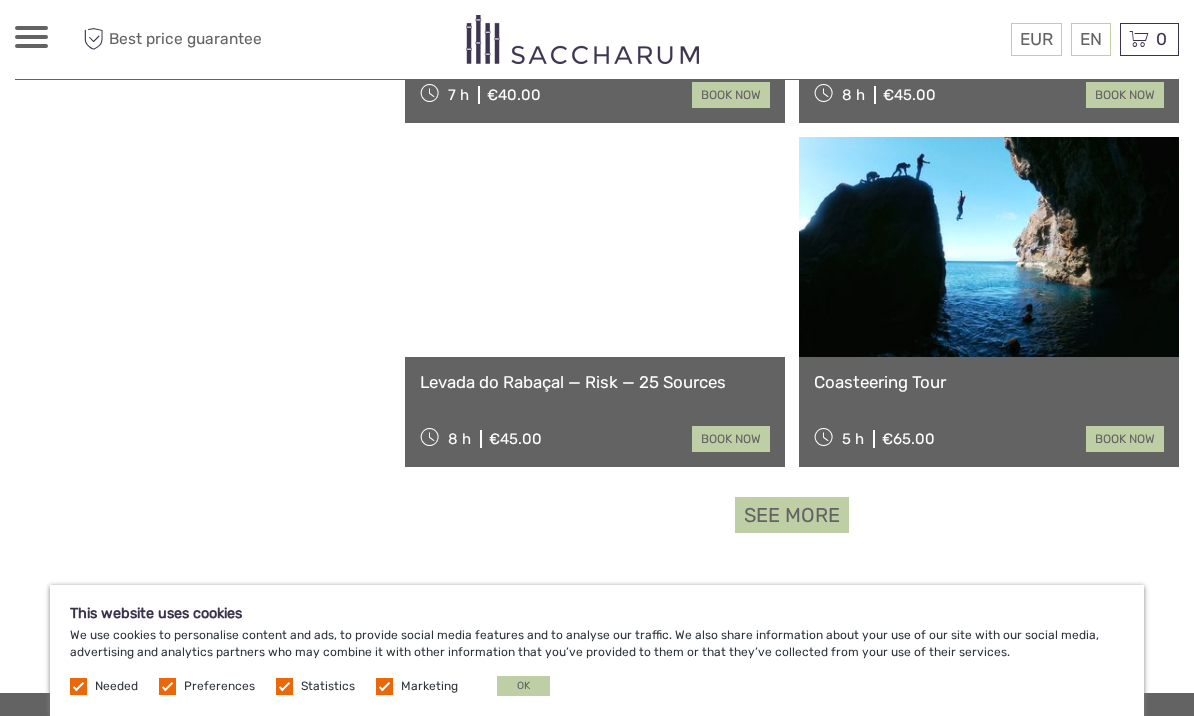 scroll, scrollTop: 9121, scrollLeft: 0, axis: vertical 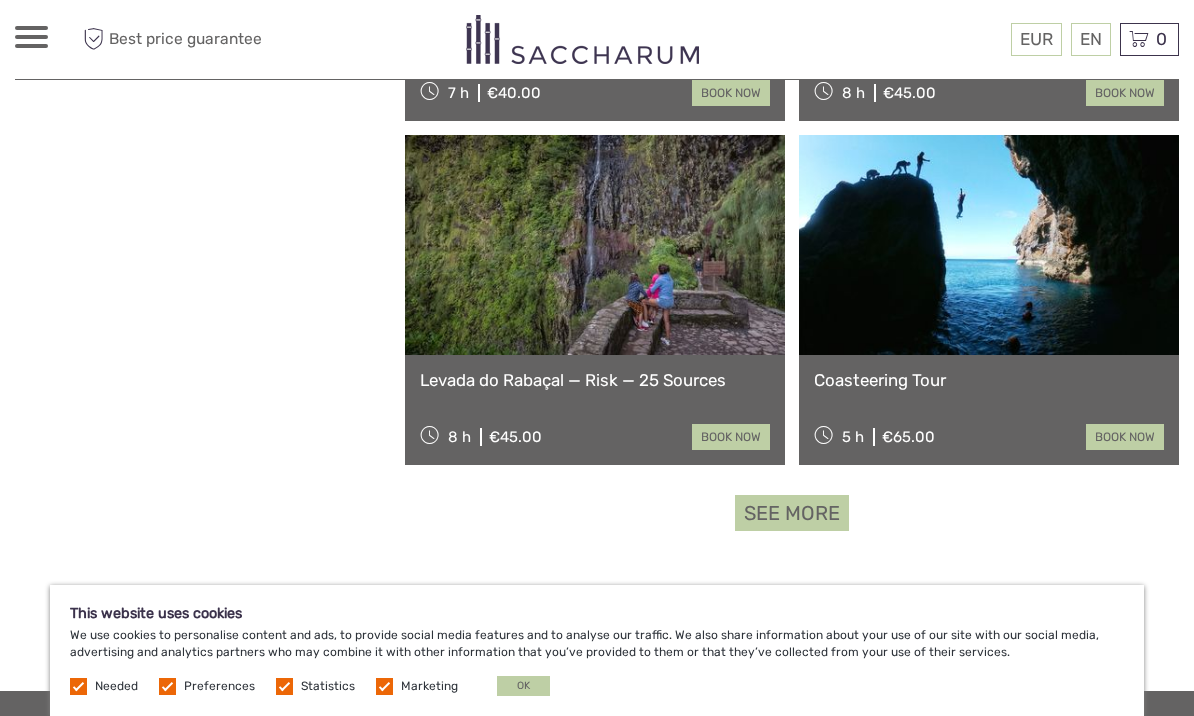 click on "See more" at bounding box center (792, 513) 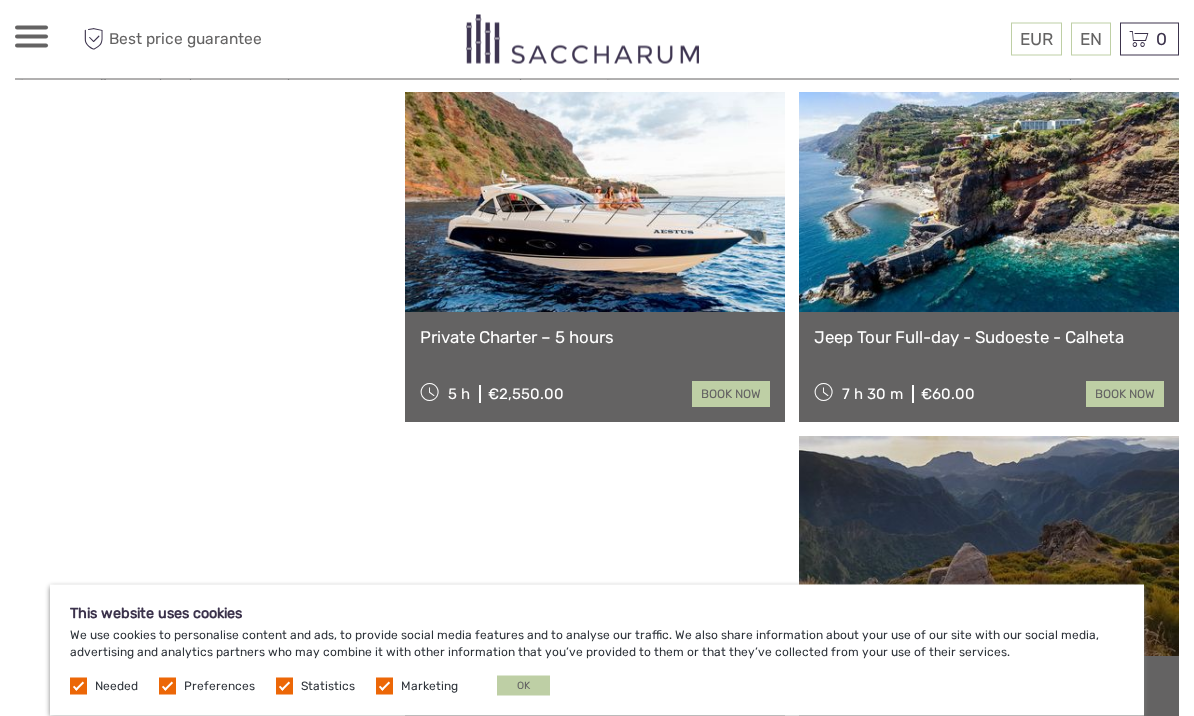 scroll, scrollTop: 9508, scrollLeft: 0, axis: vertical 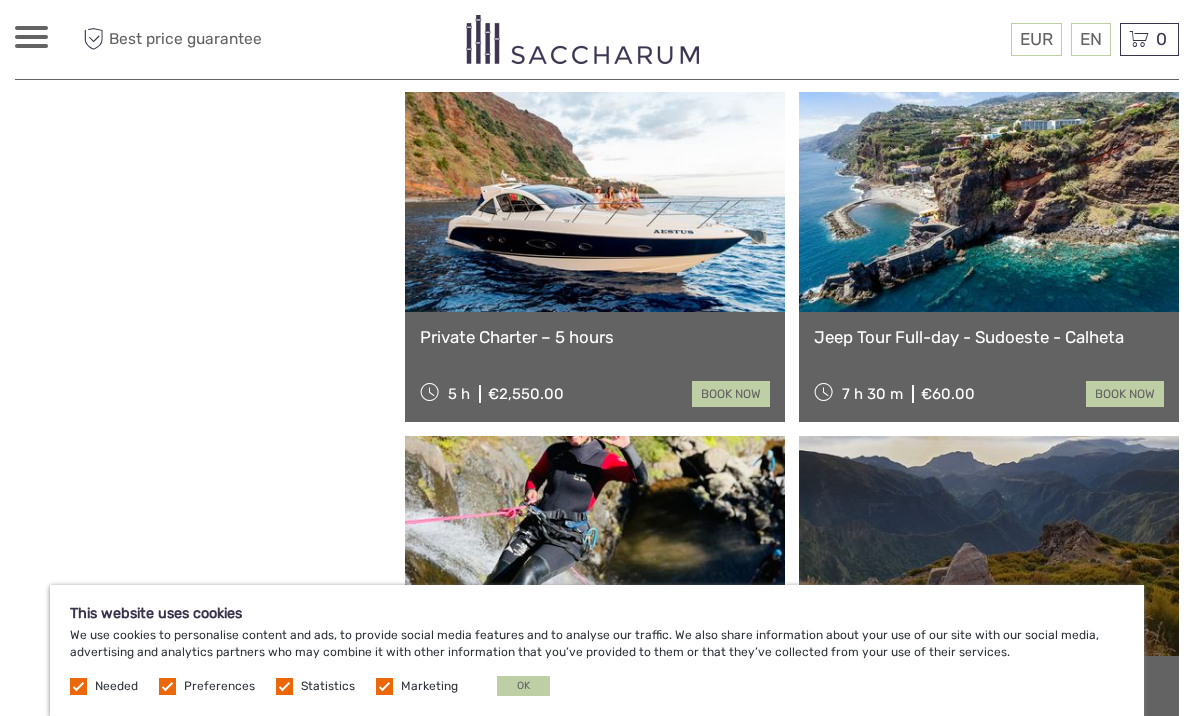 click at bounding box center [989, 546] 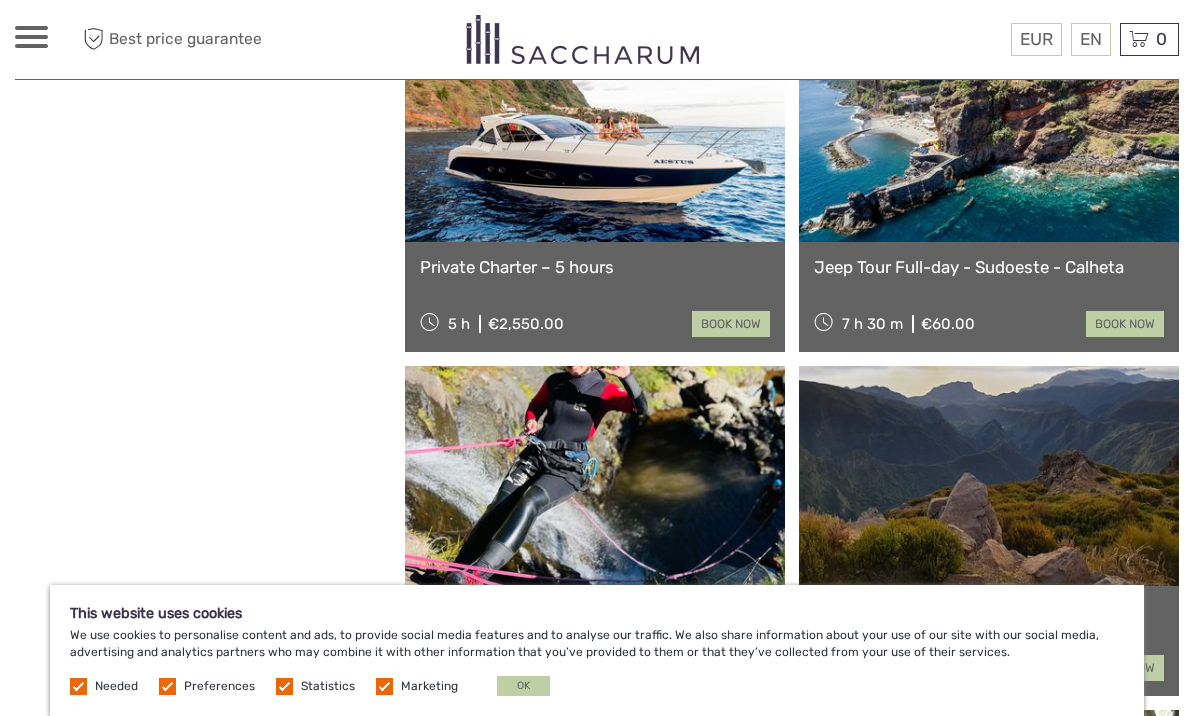 click on "OK" at bounding box center [523, 686] 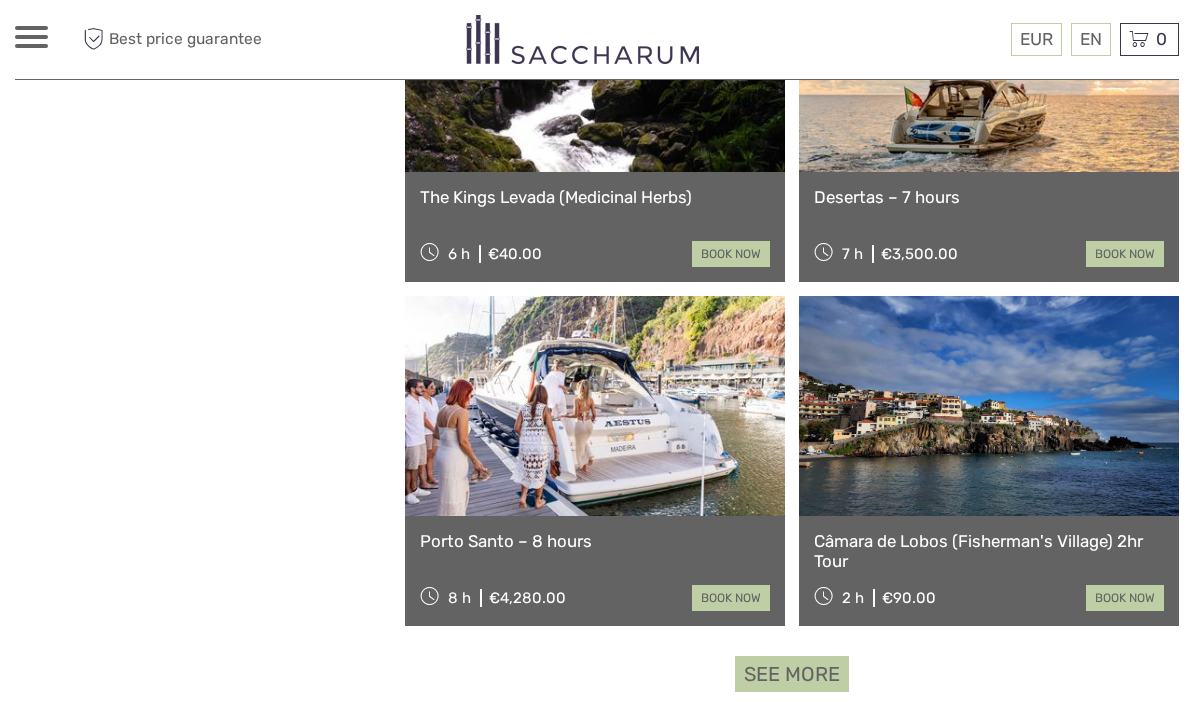 scroll, scrollTop: 12059, scrollLeft: 0, axis: vertical 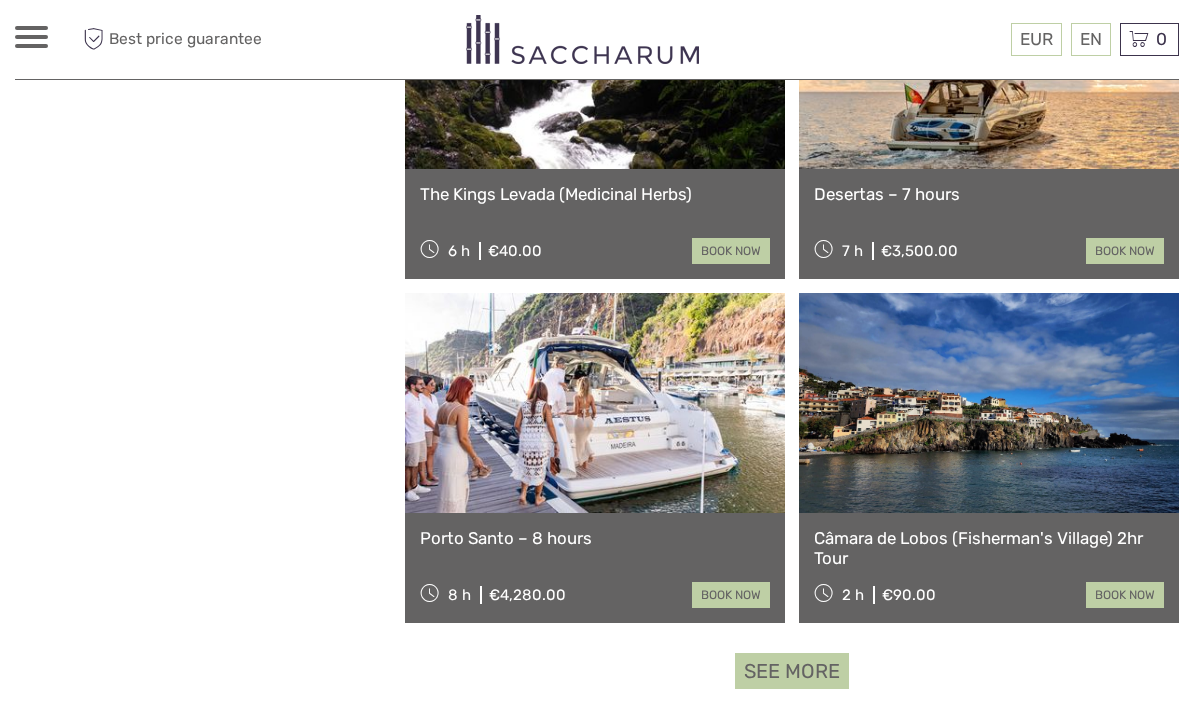 click on "See more" at bounding box center [792, 671] 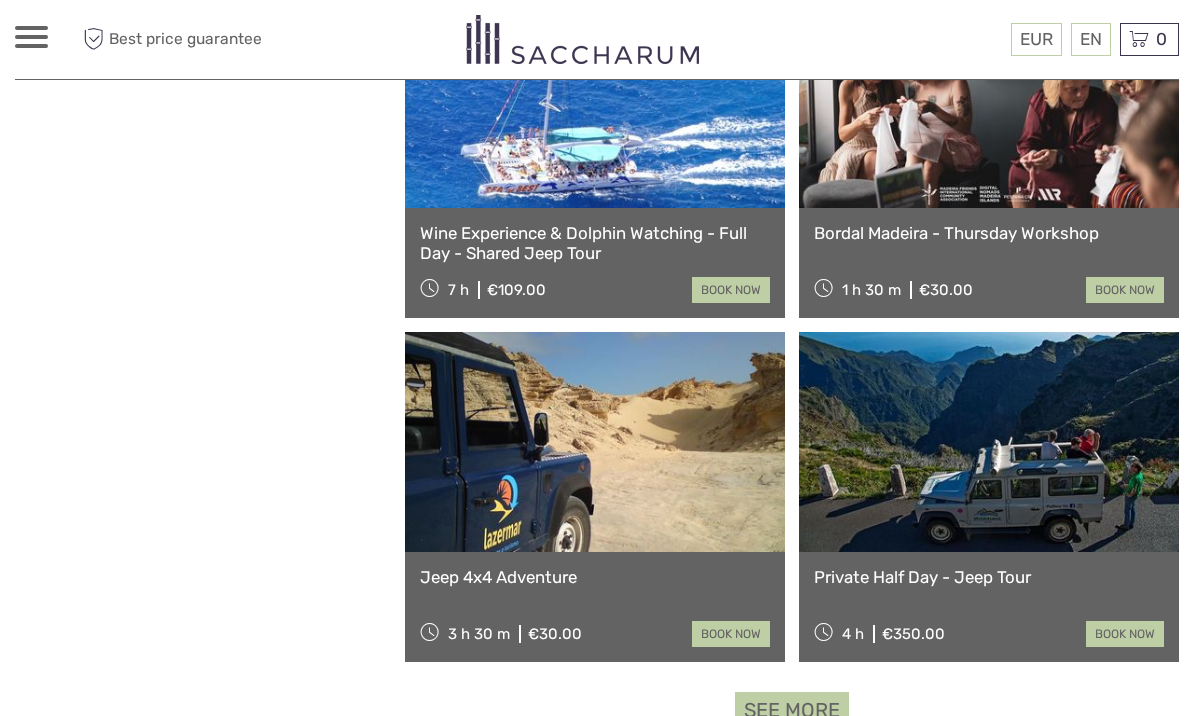 scroll, scrollTop: 15115, scrollLeft: 0, axis: vertical 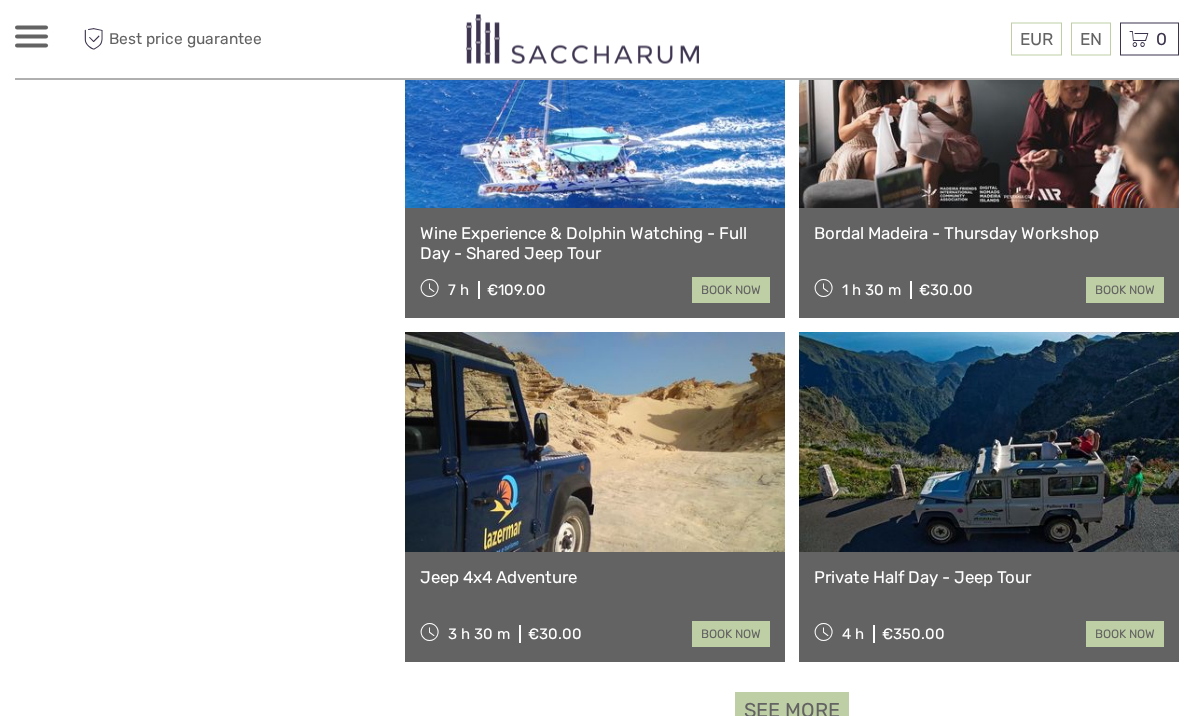 click on "See more" at bounding box center [792, 711] 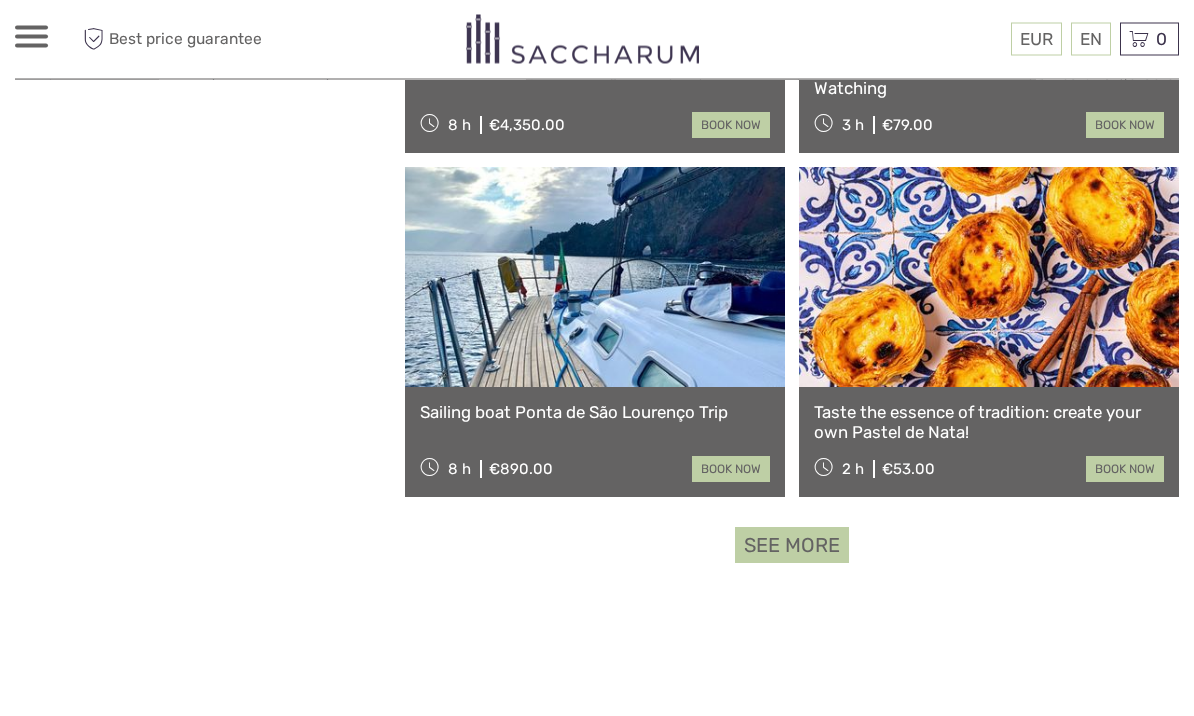 scroll, scrollTop: 18377, scrollLeft: 0, axis: vertical 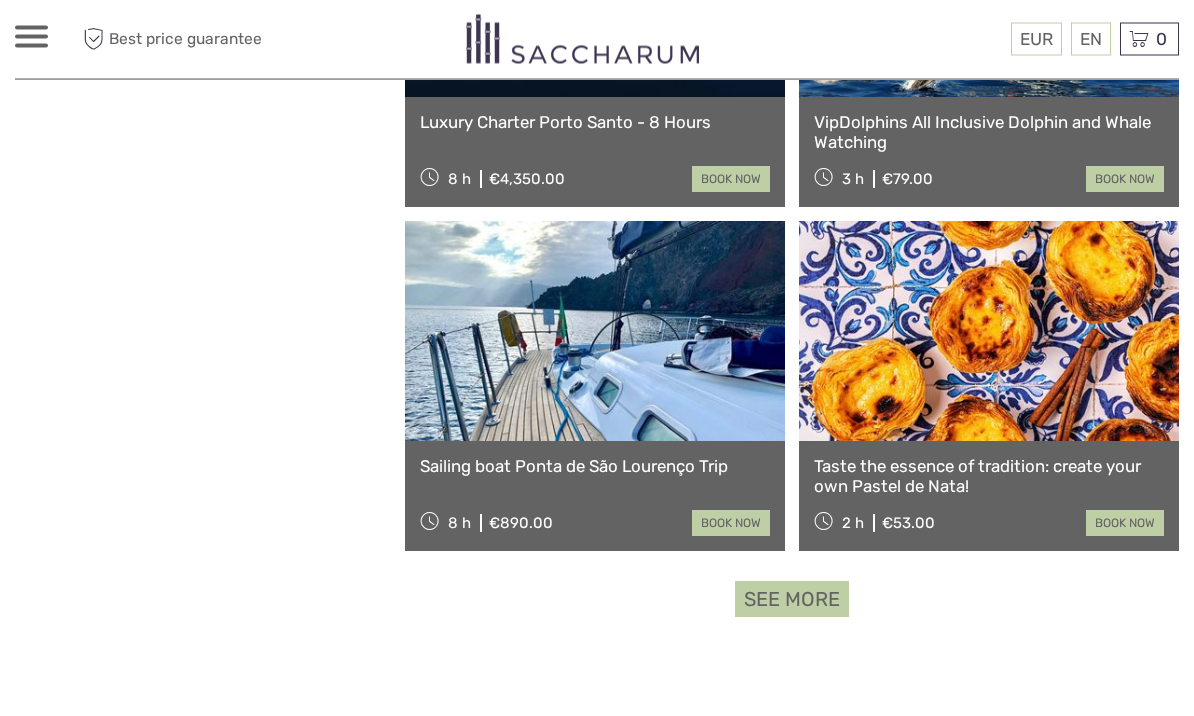click on "See more" at bounding box center (792, 600) 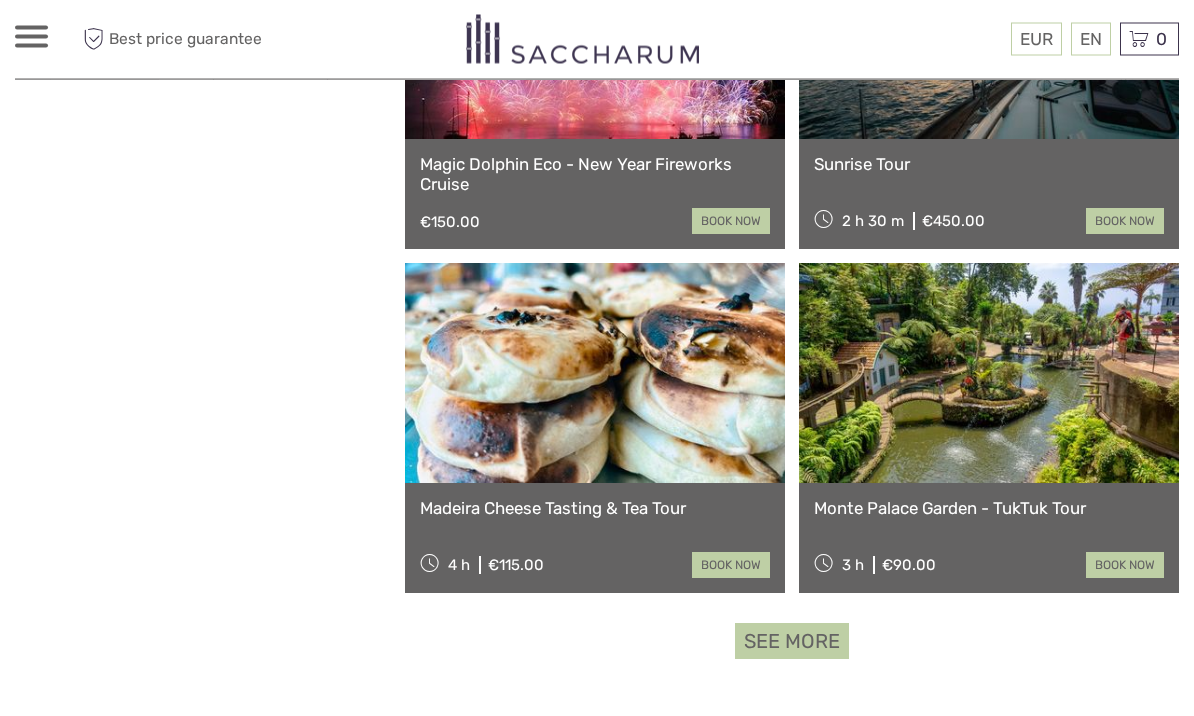scroll, scrollTop: 21377, scrollLeft: 0, axis: vertical 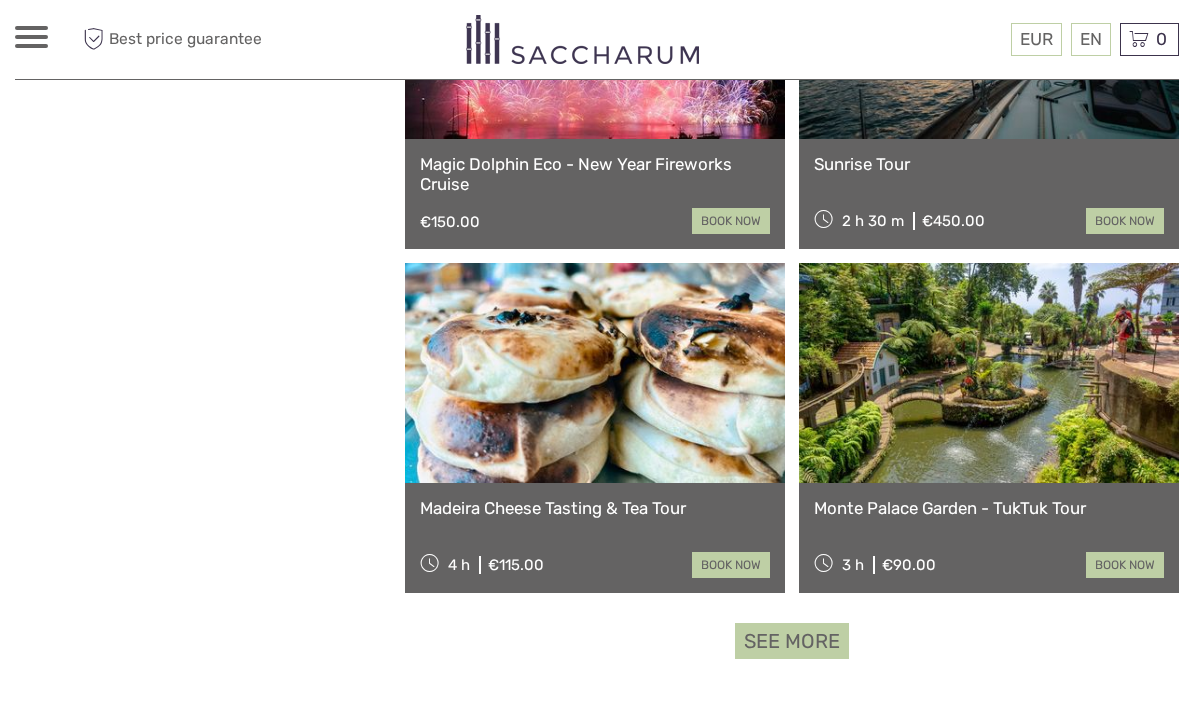 click on "See more" at bounding box center (792, 641) 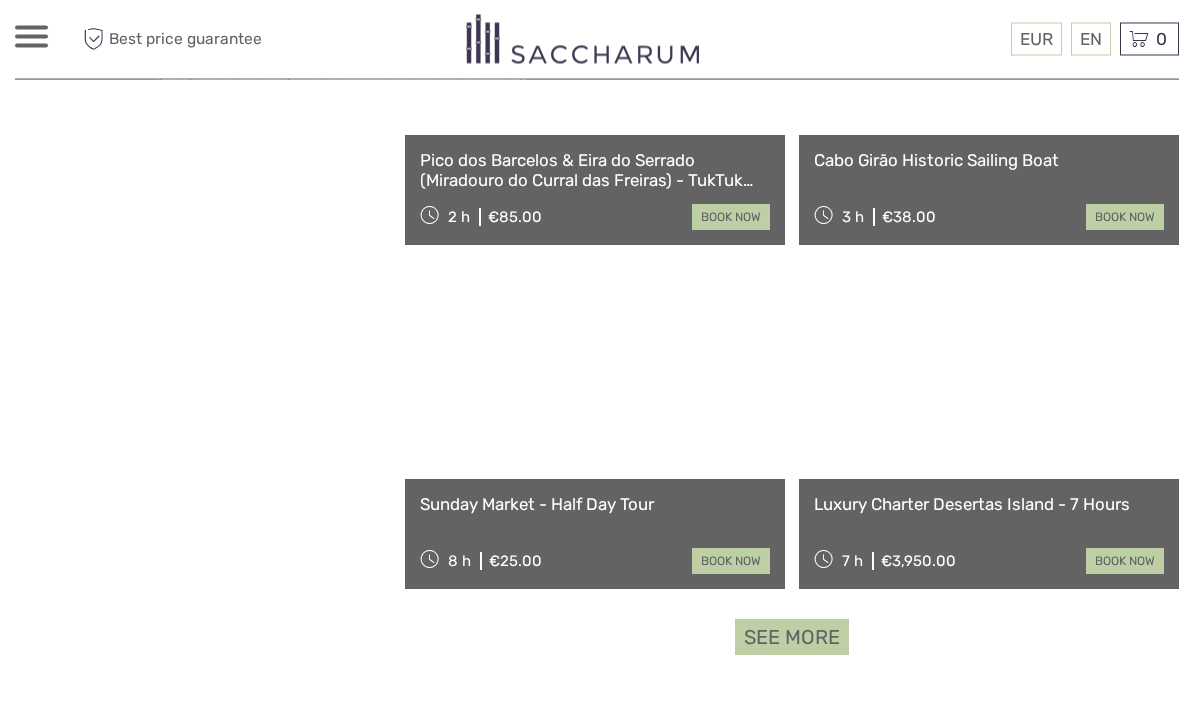 scroll, scrollTop: 24478, scrollLeft: 0, axis: vertical 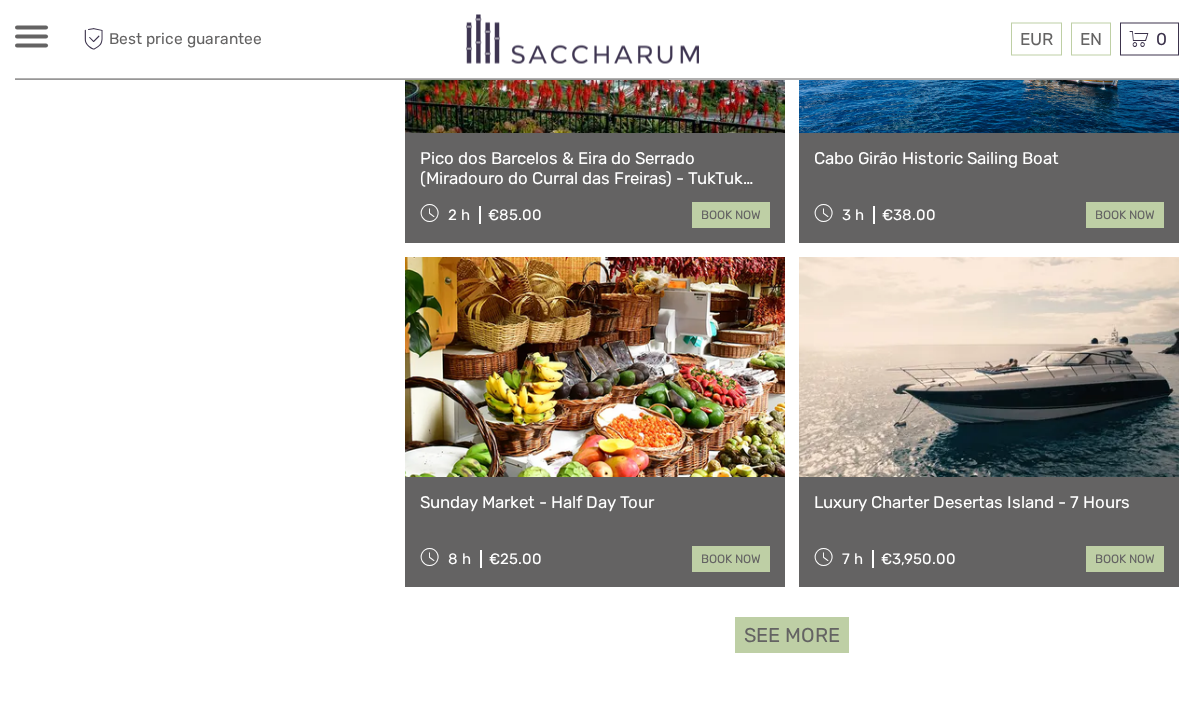 click on "See more" at bounding box center [792, 636] 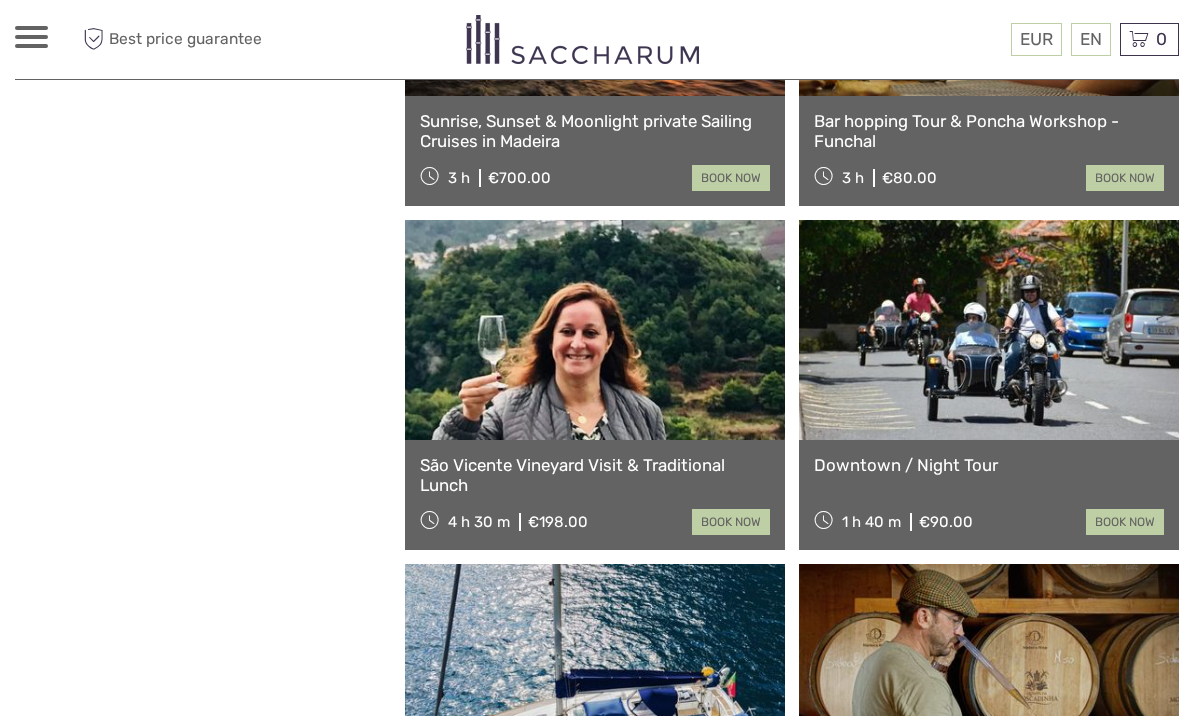 scroll, scrollTop: 26920, scrollLeft: 0, axis: vertical 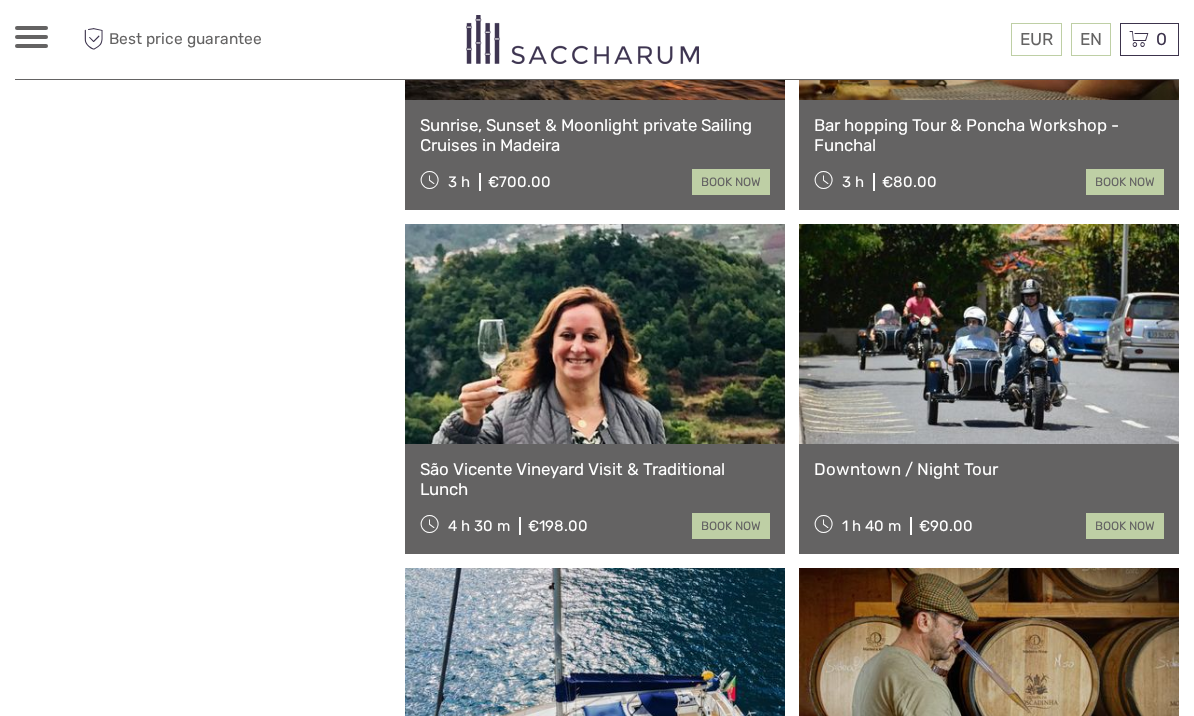 click at bounding box center [595, 334] 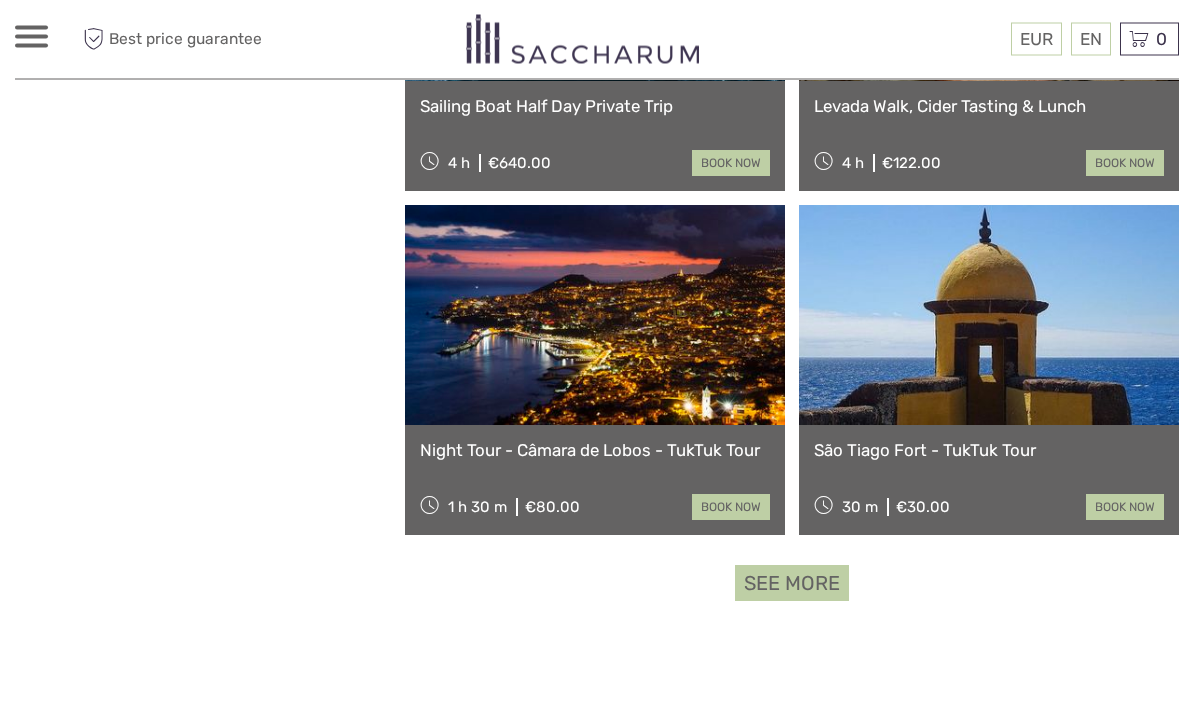 scroll, scrollTop: 27635, scrollLeft: 0, axis: vertical 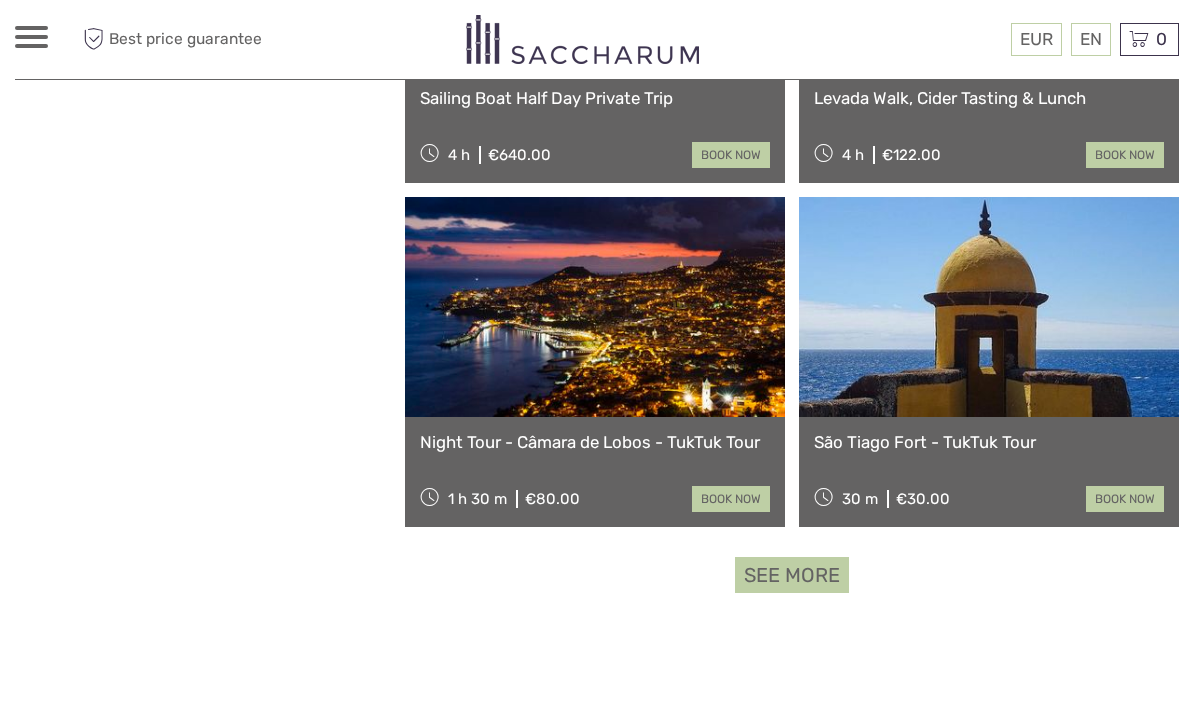 click on "See more" at bounding box center [792, 575] 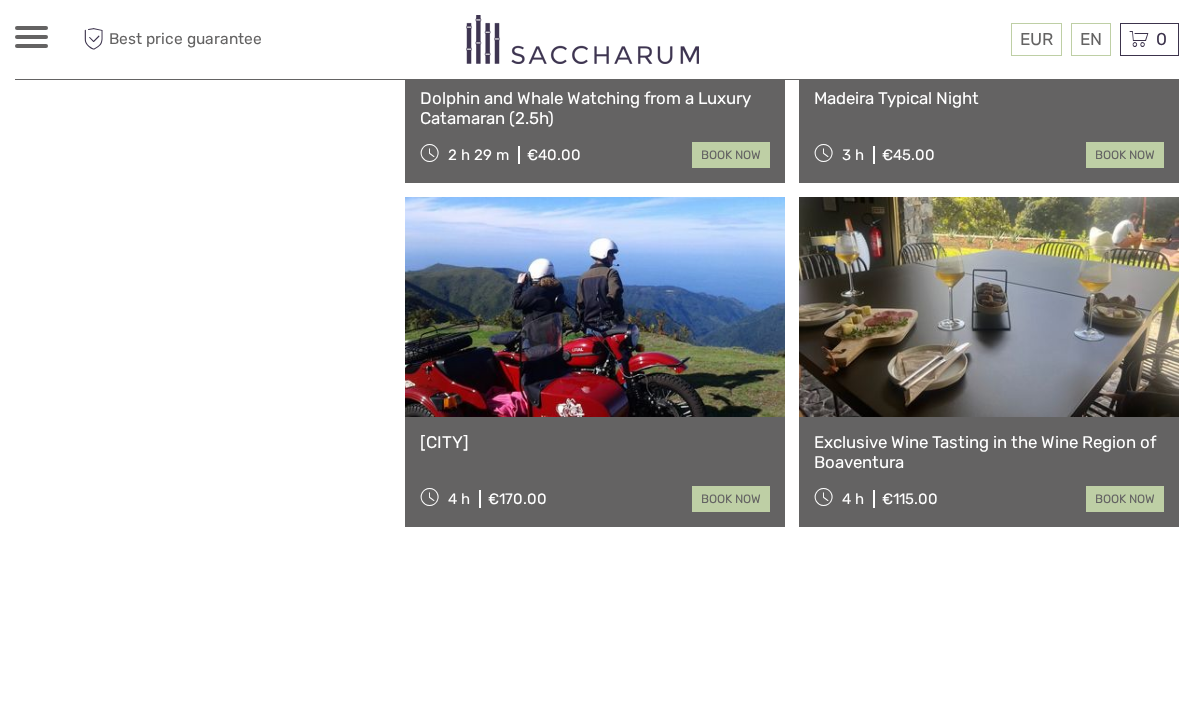 scroll, scrollTop: 29354, scrollLeft: 0, axis: vertical 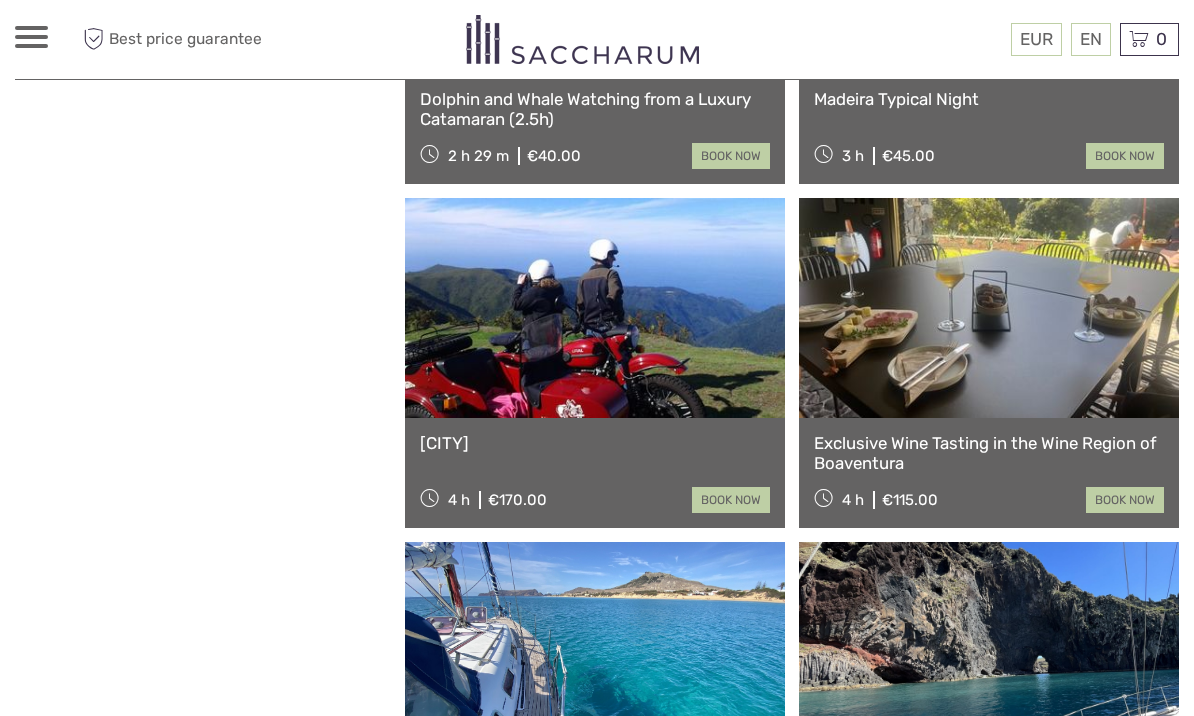 click at bounding box center (989, 308) 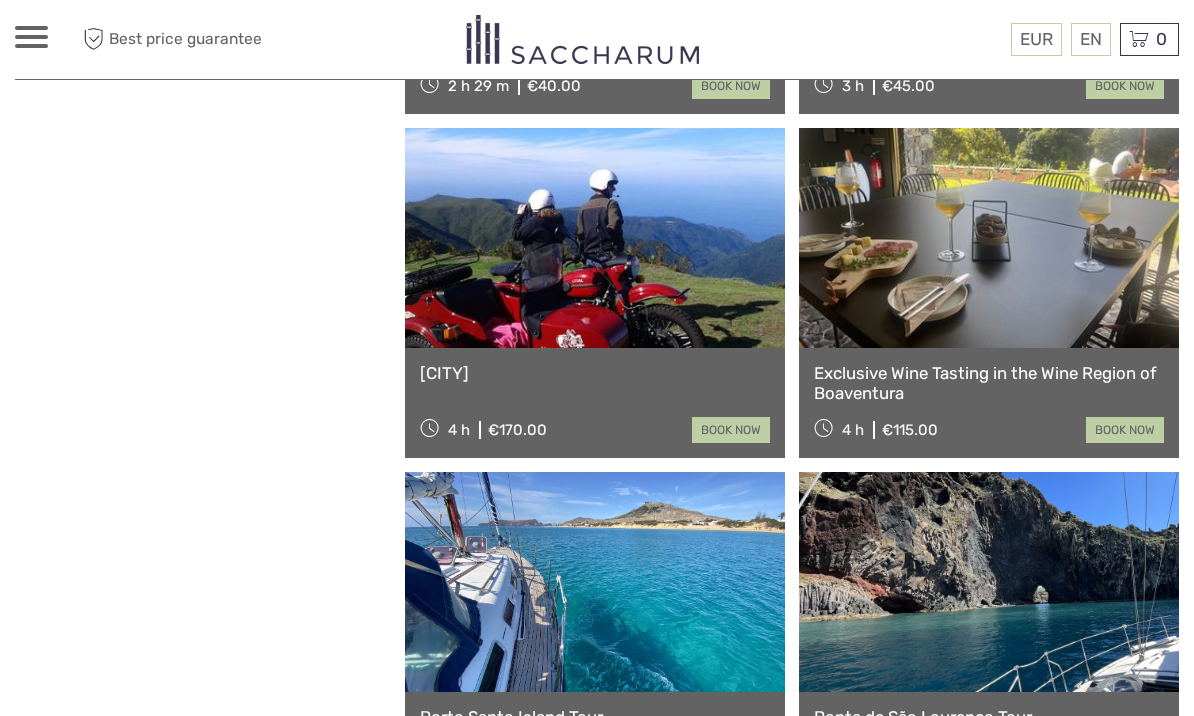 click at bounding box center (989, 582) 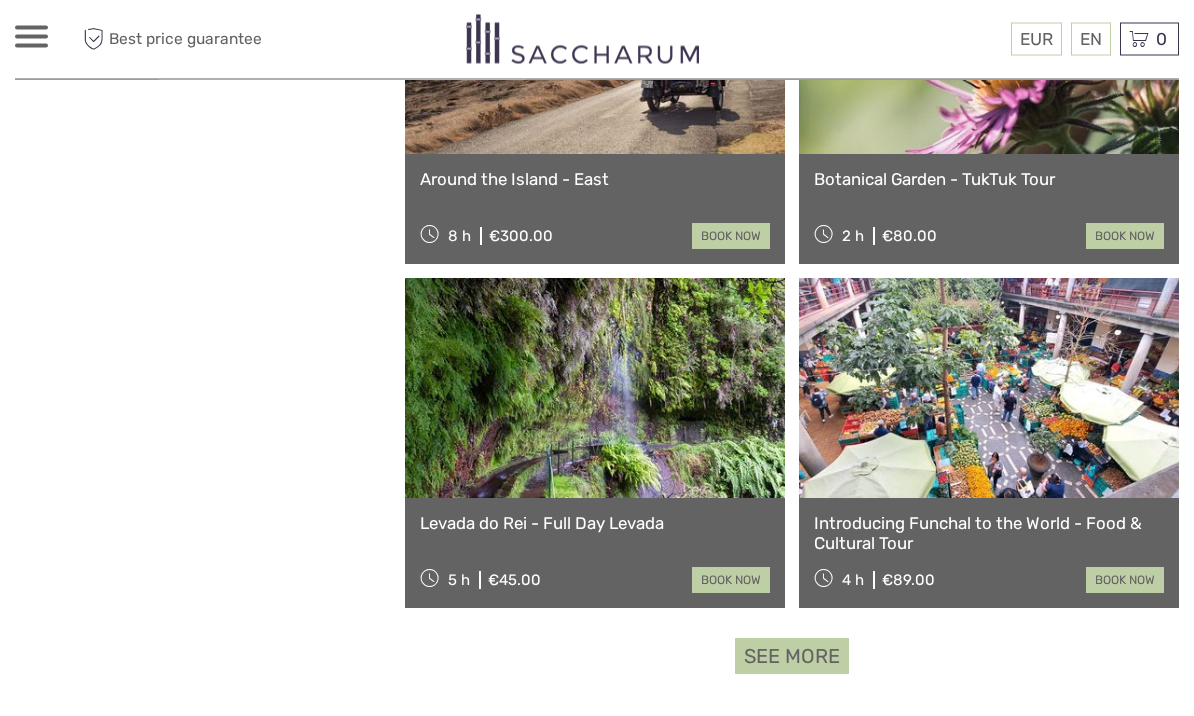 scroll, scrollTop: 30650, scrollLeft: 0, axis: vertical 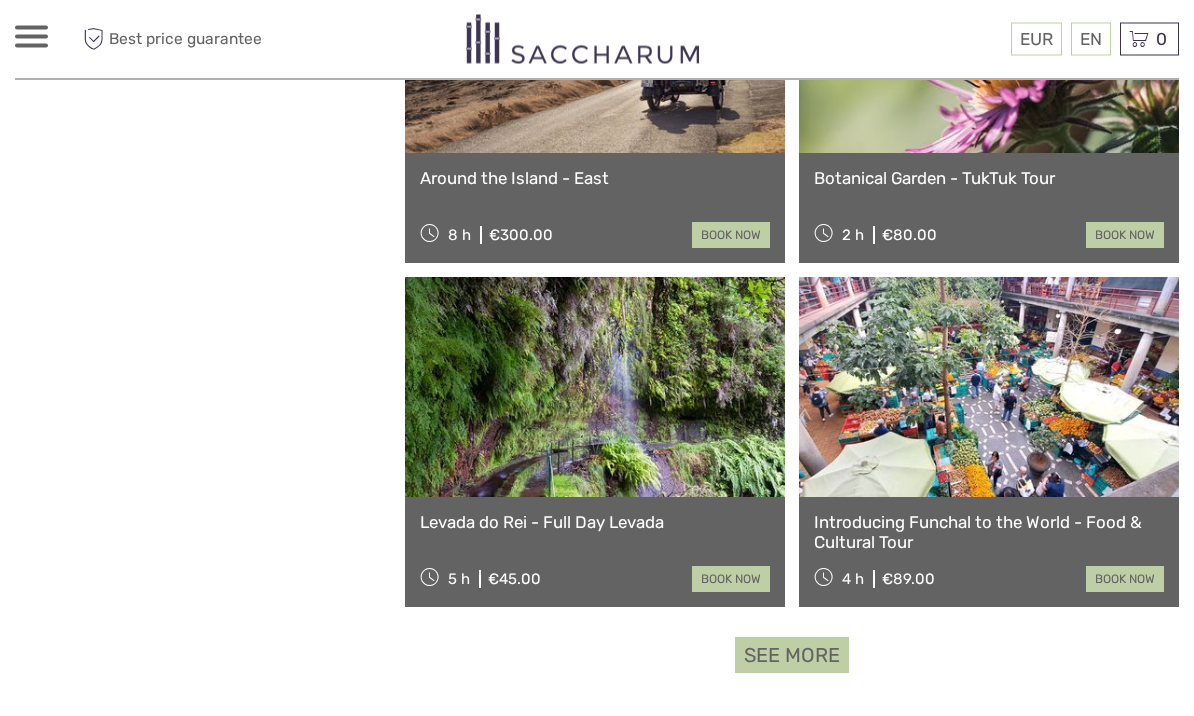 click on "REGION / STARTS FROM
Madeira
Madeira (Calheta)
Madeira (Funchal)
Madeira (Porto Santo)
Madeira
Madeira (Calheta)
Madeira (Funchal)
Madeira (Porto Santo)
Our RIB boat "CETOS"
2 h
€55.00
book now
Our RIB boat "PAKICETUS"
2 h
€55.00
book now
GRINGO Yacht - Shared whale and dolphin watching
2 h
€69.00
book now" at bounding box center (792, -14876) 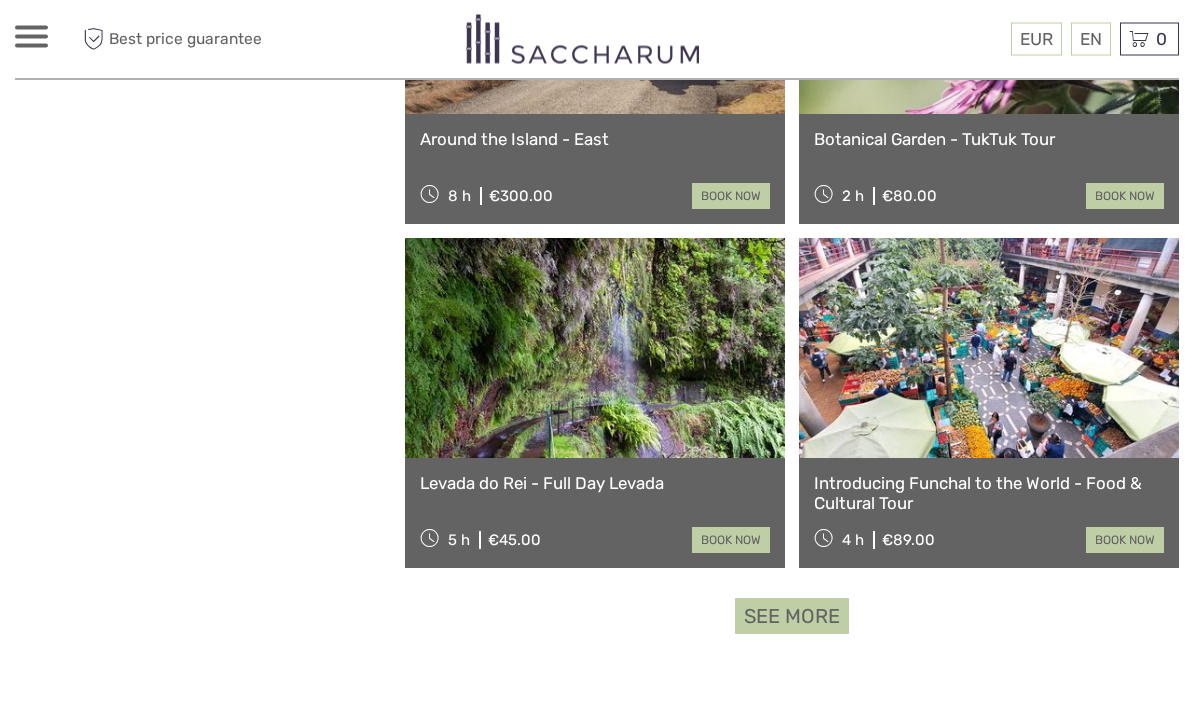 scroll, scrollTop: 30690, scrollLeft: 0, axis: vertical 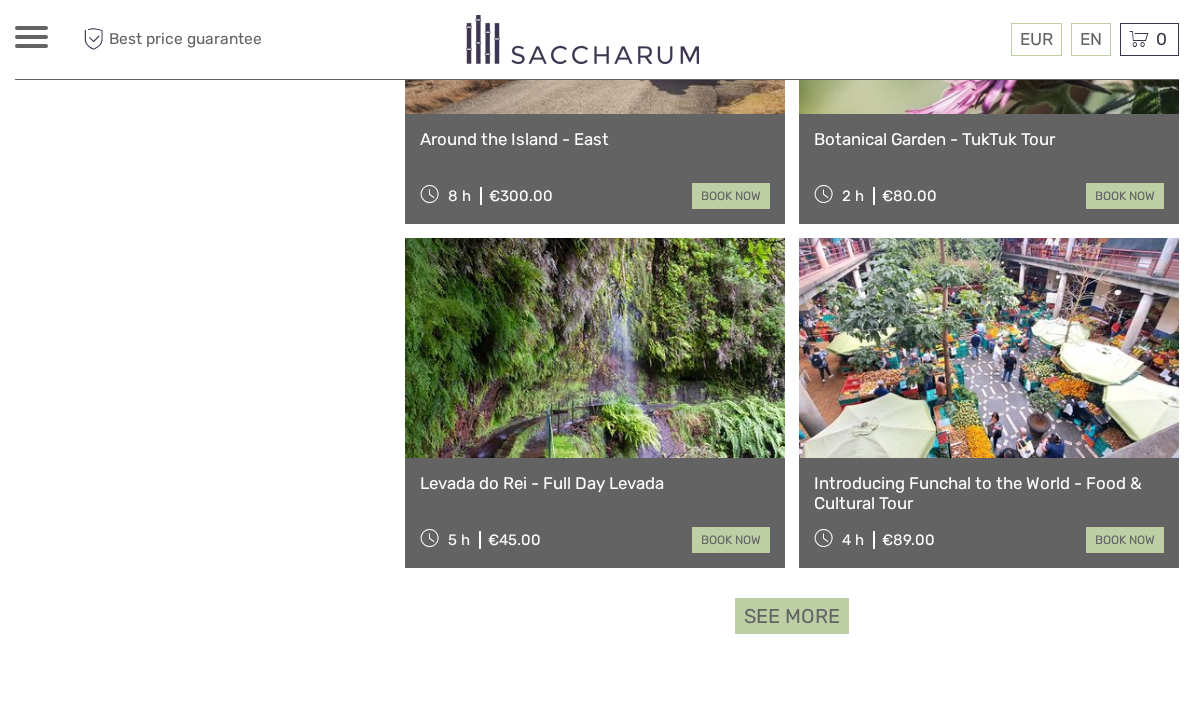 click at bounding box center [989, 348] 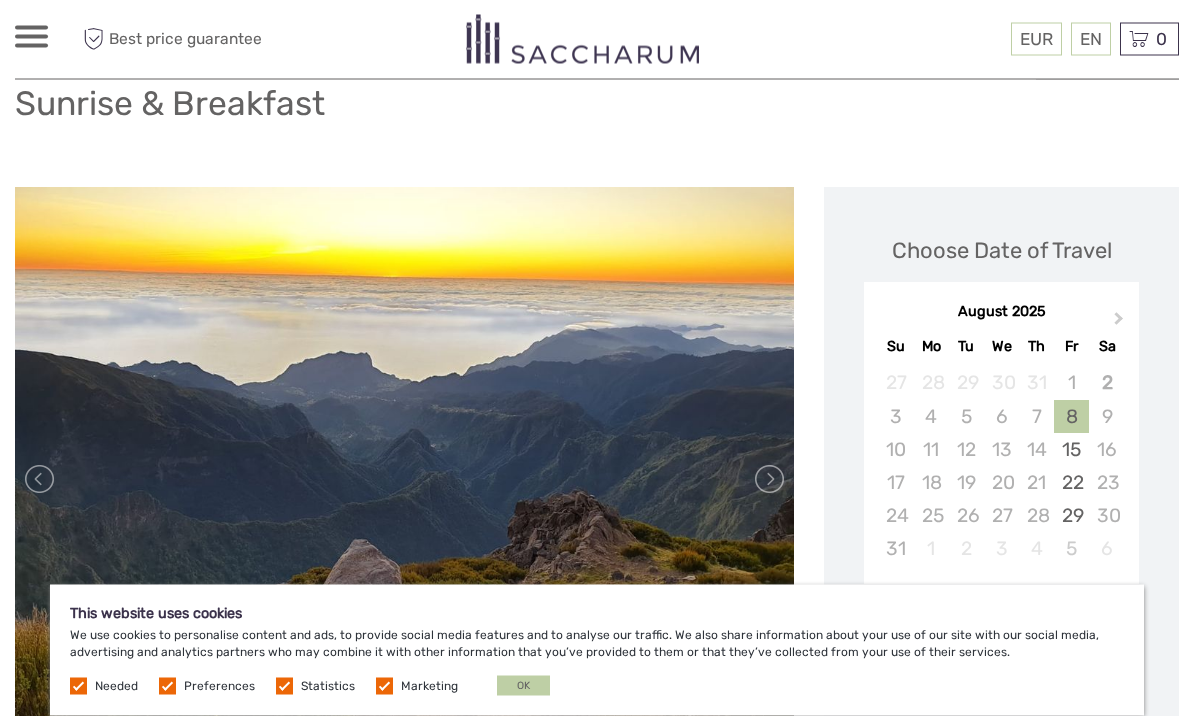 scroll, scrollTop: 75, scrollLeft: 0, axis: vertical 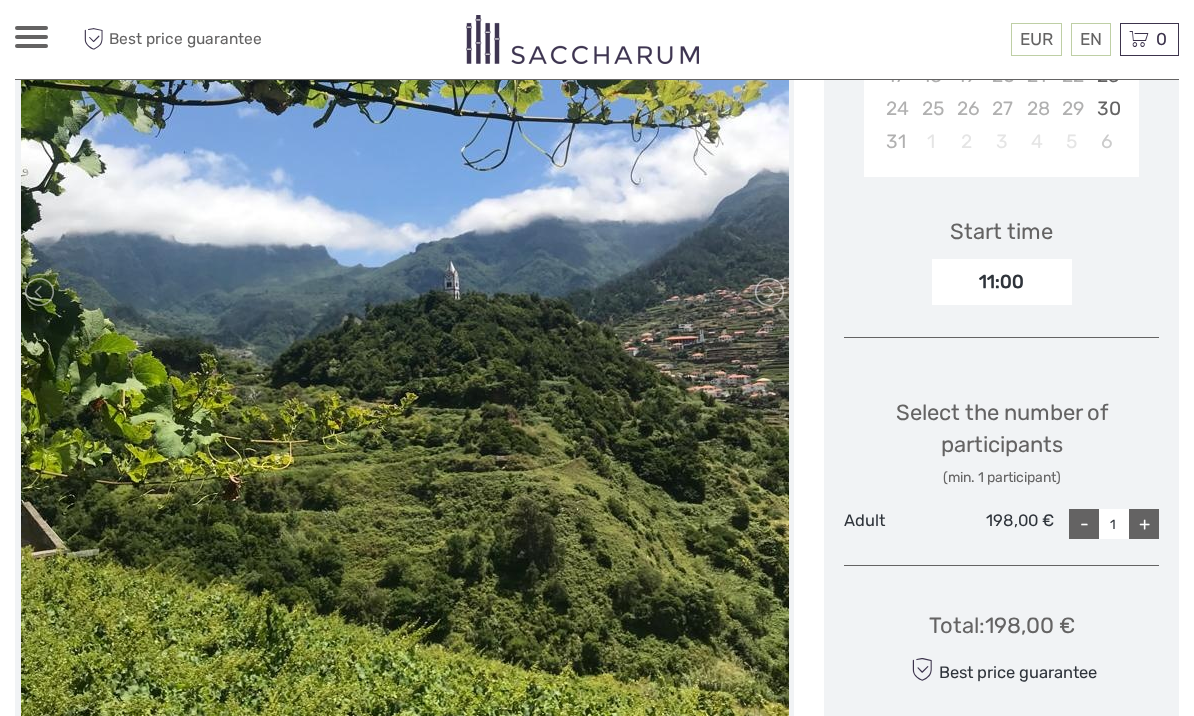 click on "+" at bounding box center [1144, 524] 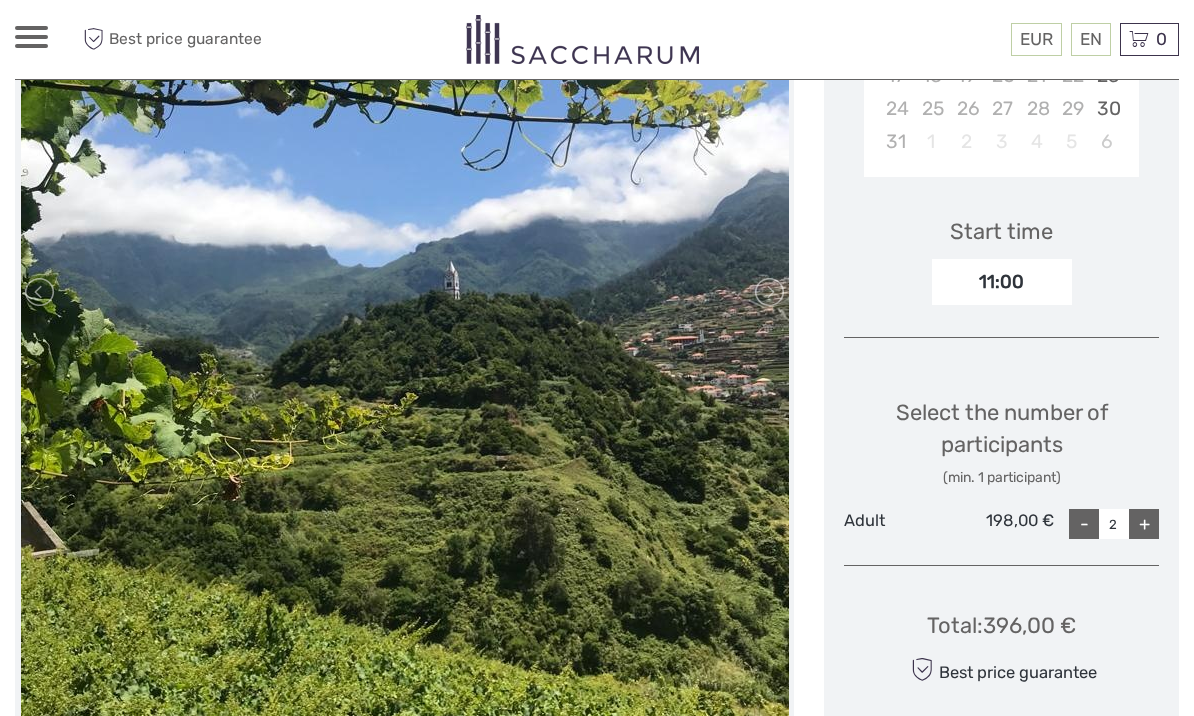 click on "-" at bounding box center [1084, 524] 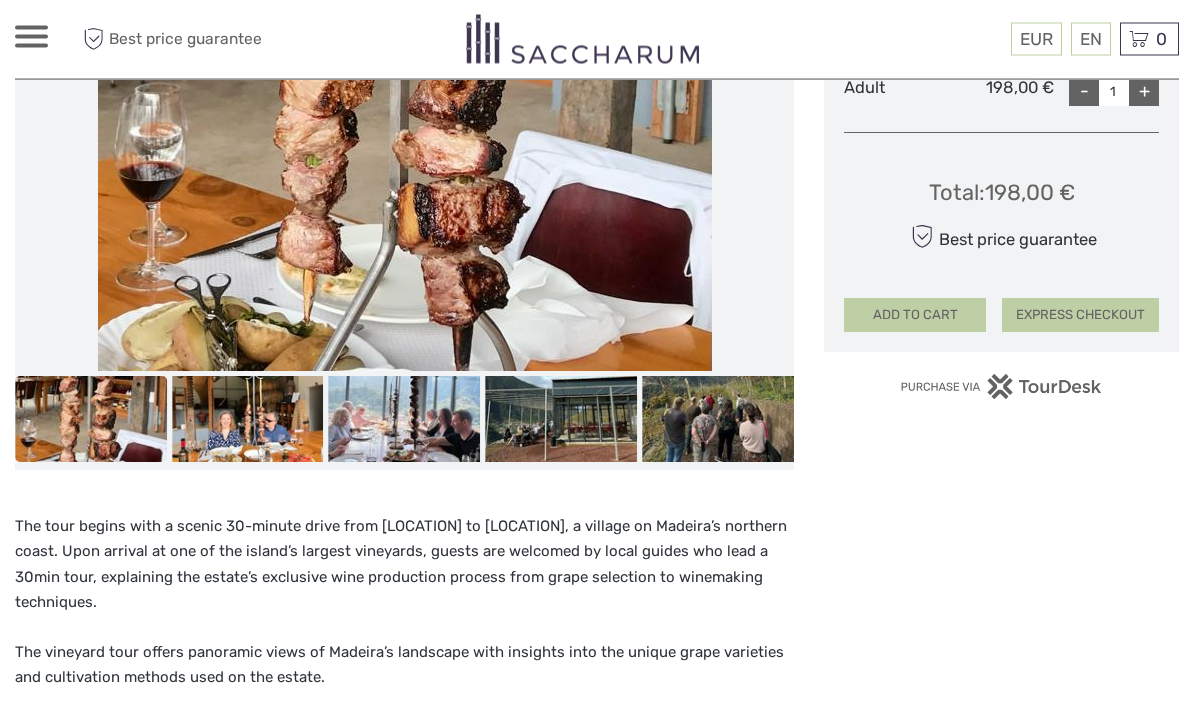 scroll, scrollTop: 983, scrollLeft: 0, axis: vertical 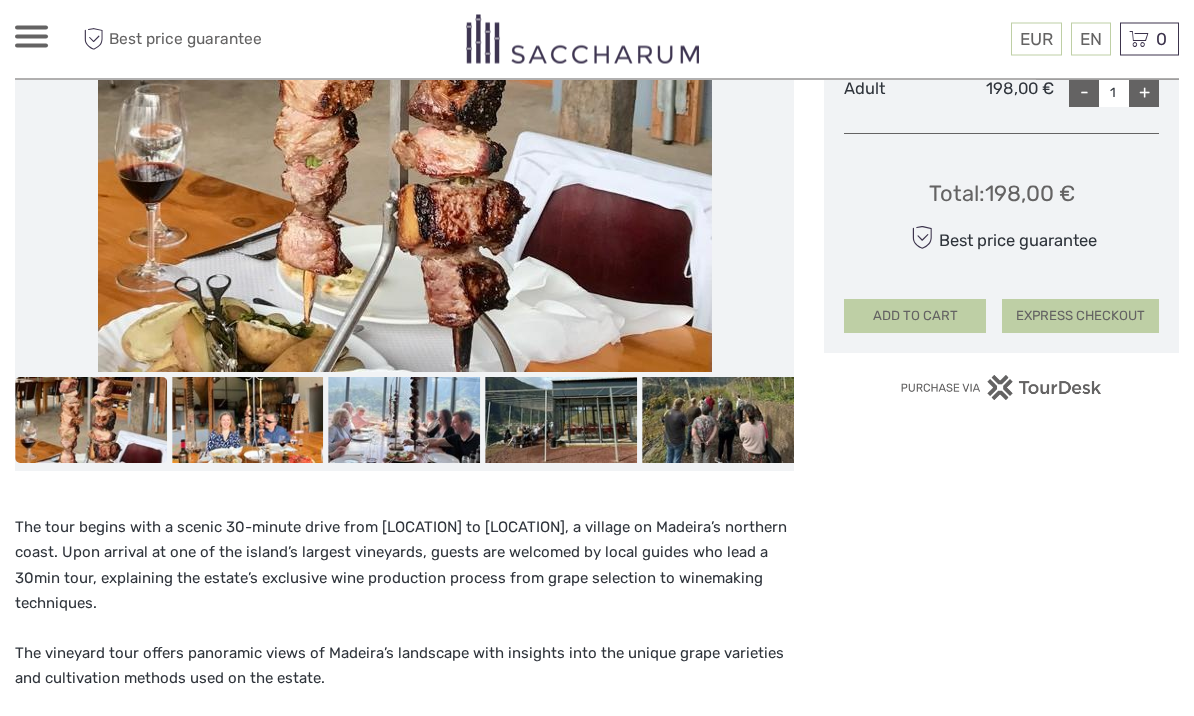 click at bounding box center (718, 420) 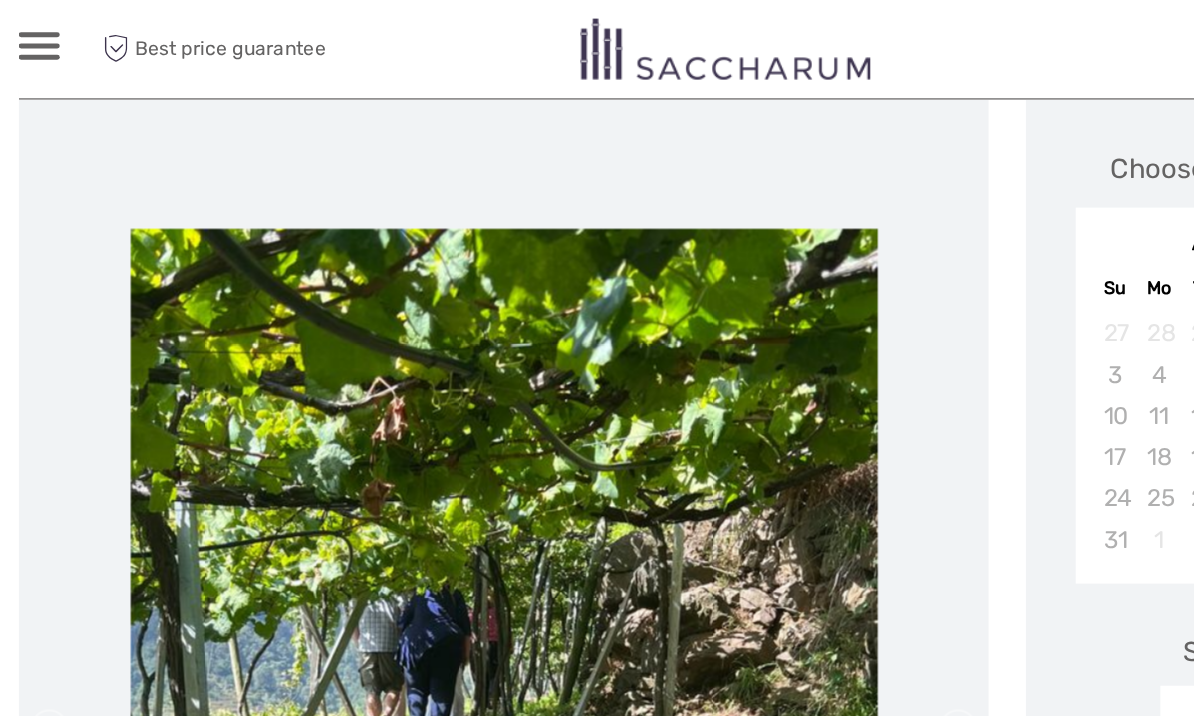 scroll, scrollTop: 251, scrollLeft: 0, axis: vertical 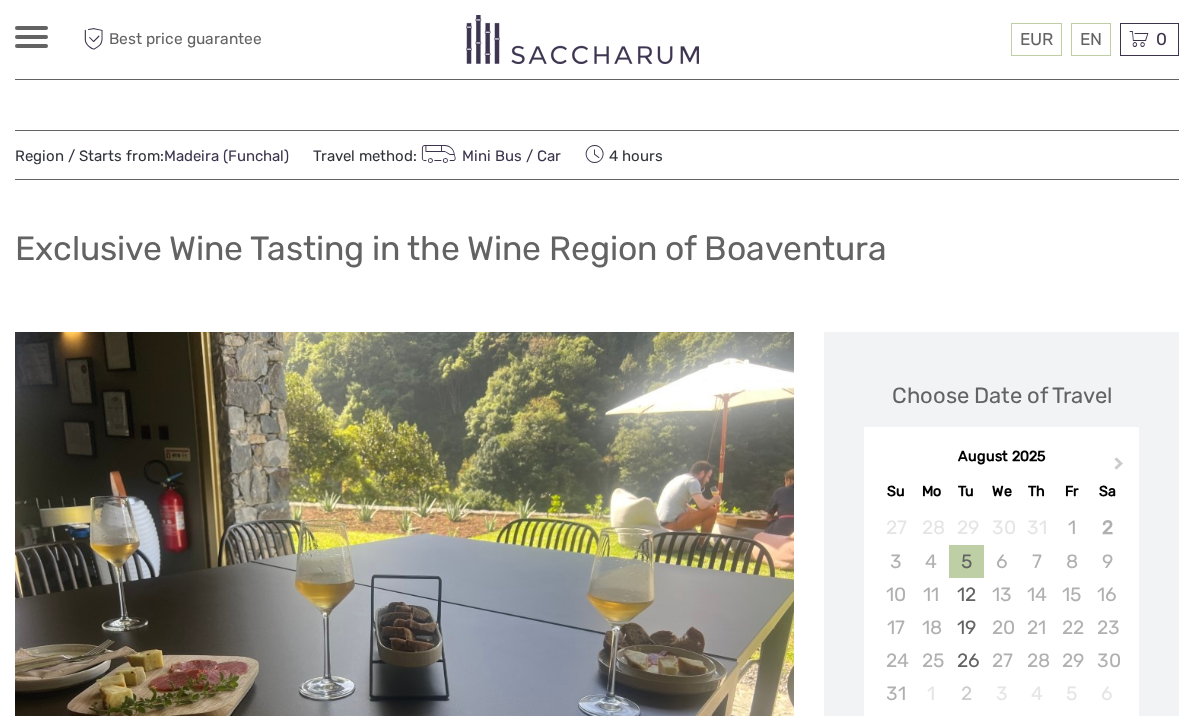click on "Next Month" at bounding box center (1119, 467) 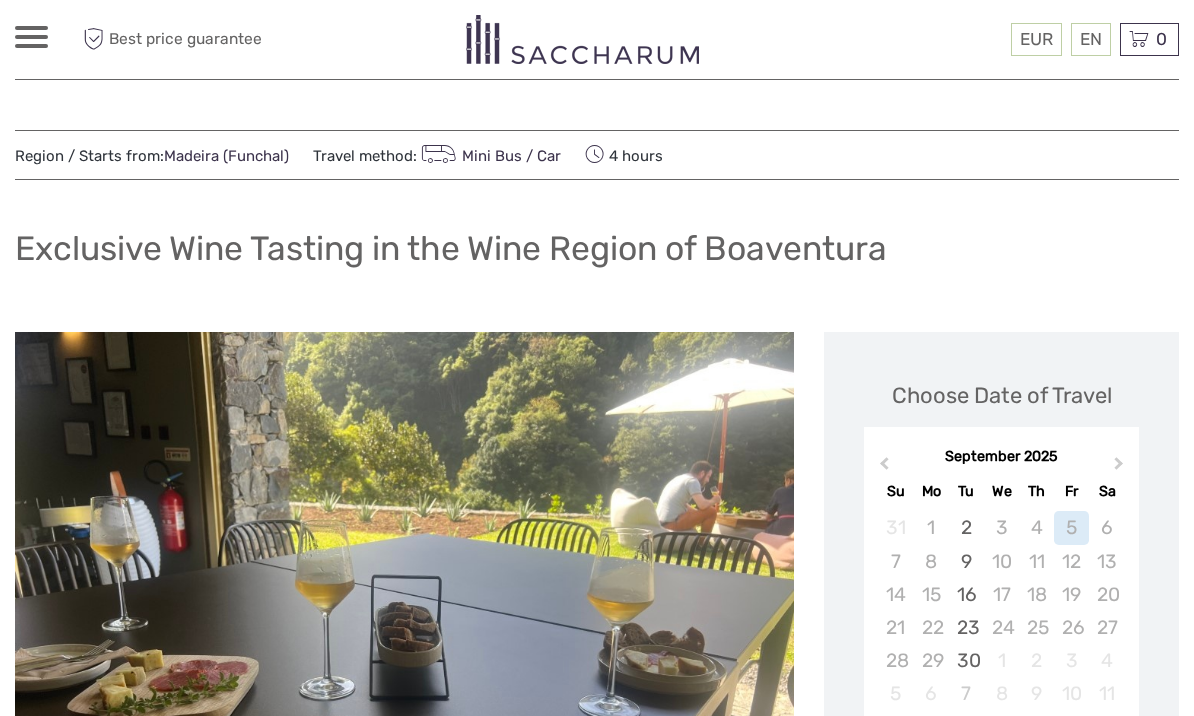 click on "23" at bounding box center [966, 627] 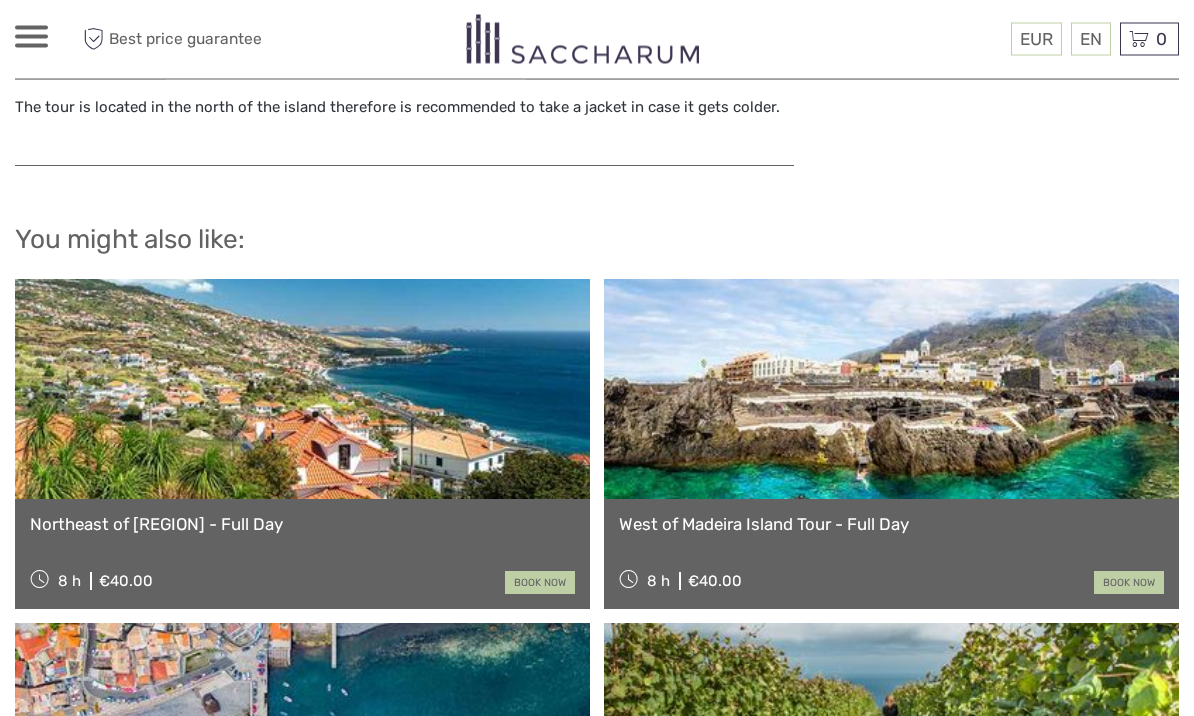 scroll, scrollTop: 2119, scrollLeft: 0, axis: vertical 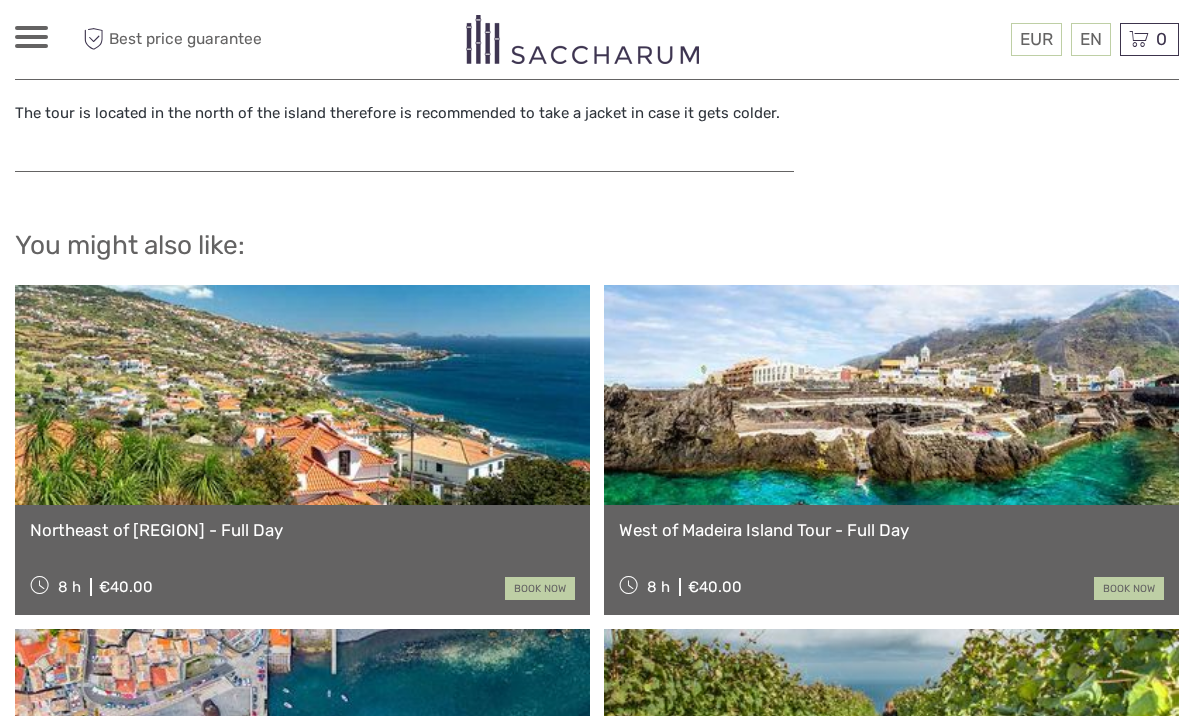 click at bounding box center [891, 395] 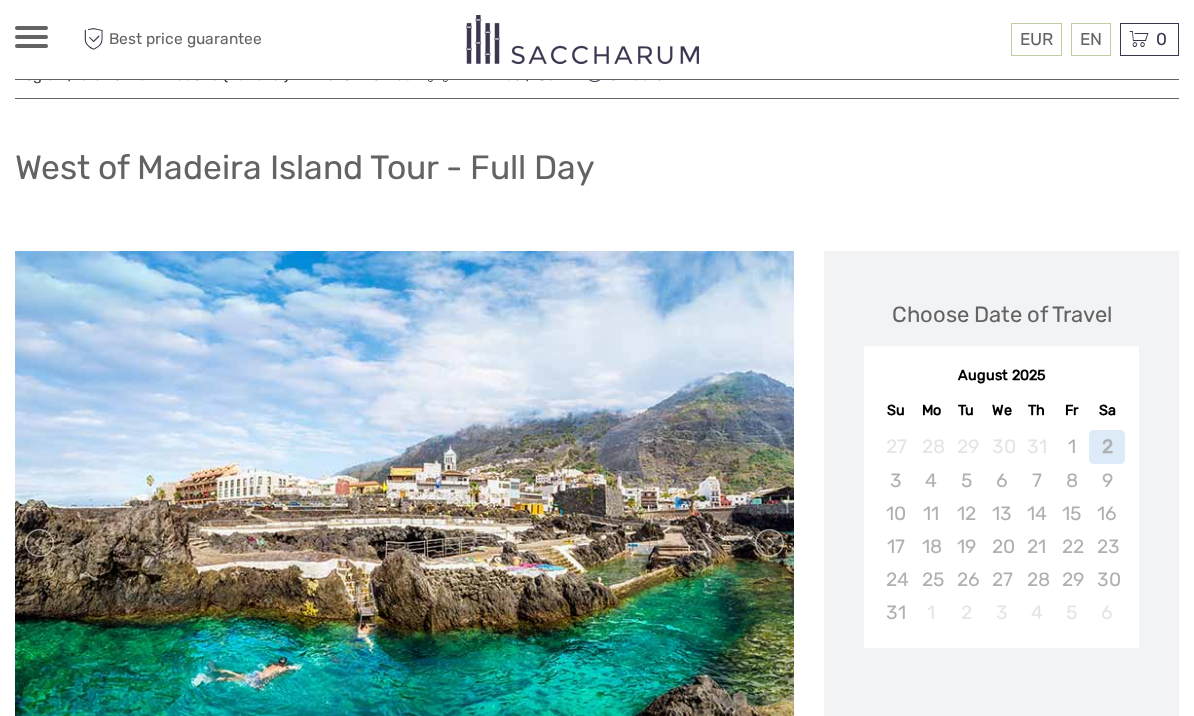scroll, scrollTop: 141, scrollLeft: 0, axis: vertical 